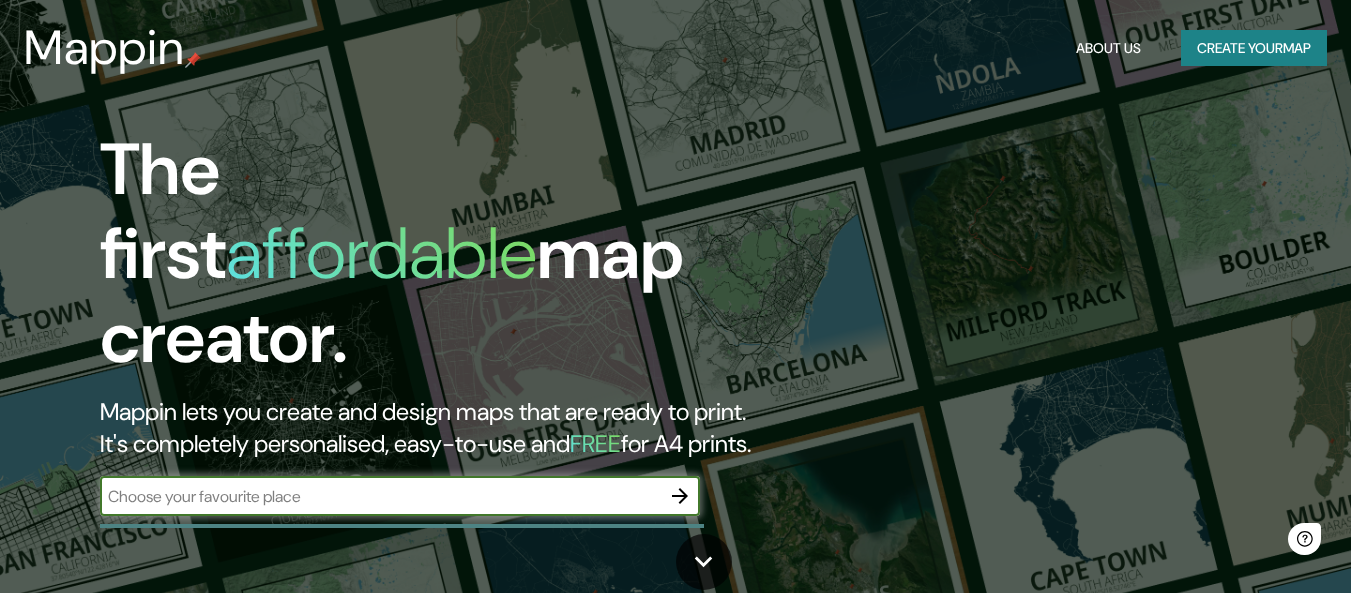 scroll, scrollTop: 0, scrollLeft: 0, axis: both 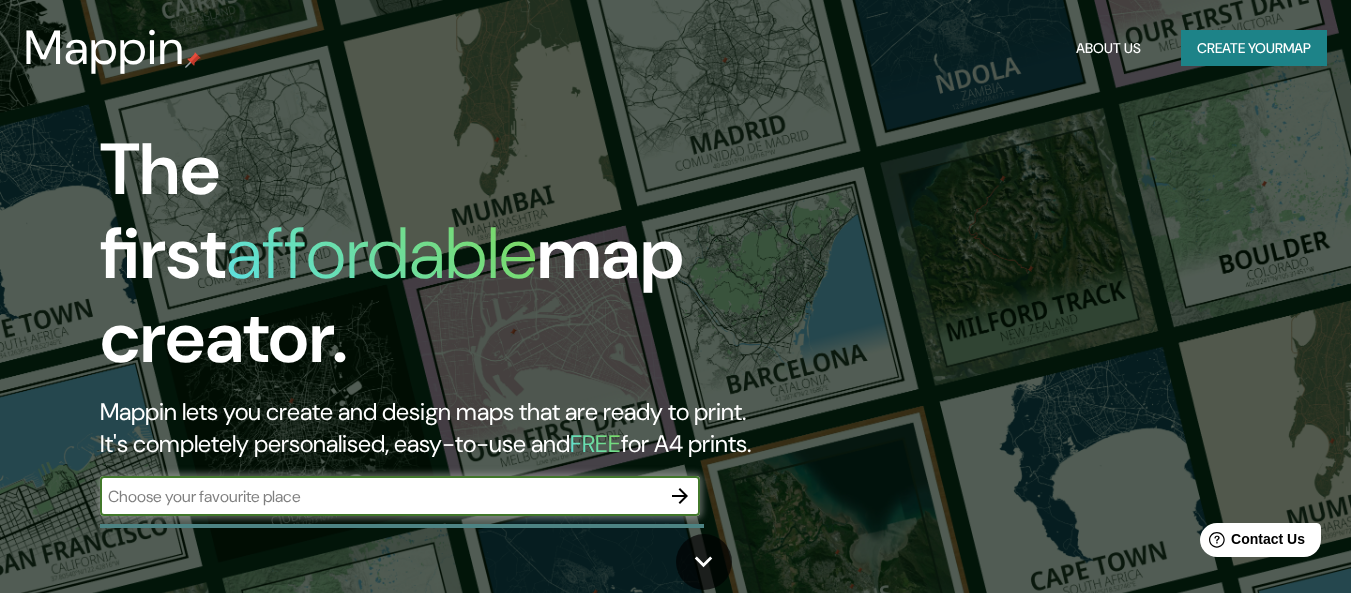 drag, startPoint x: 0, startPoint y: 0, endPoint x: 867, endPoint y: 279, distance: 910.7854 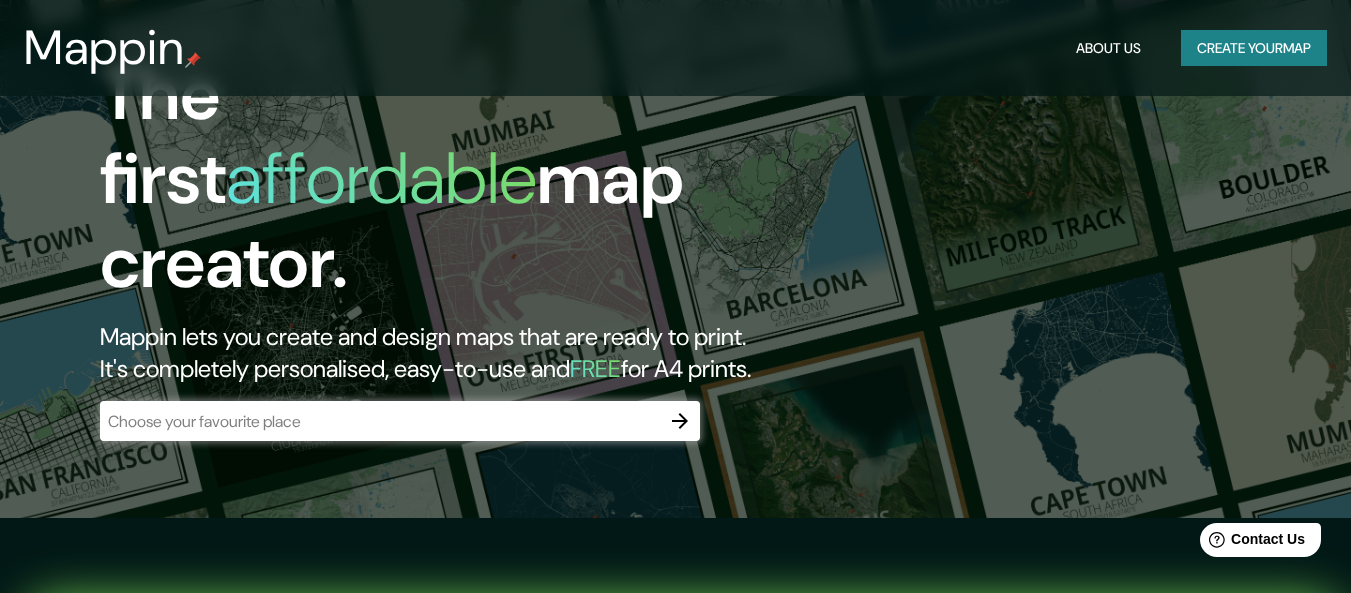 scroll, scrollTop: 300, scrollLeft: 0, axis: vertical 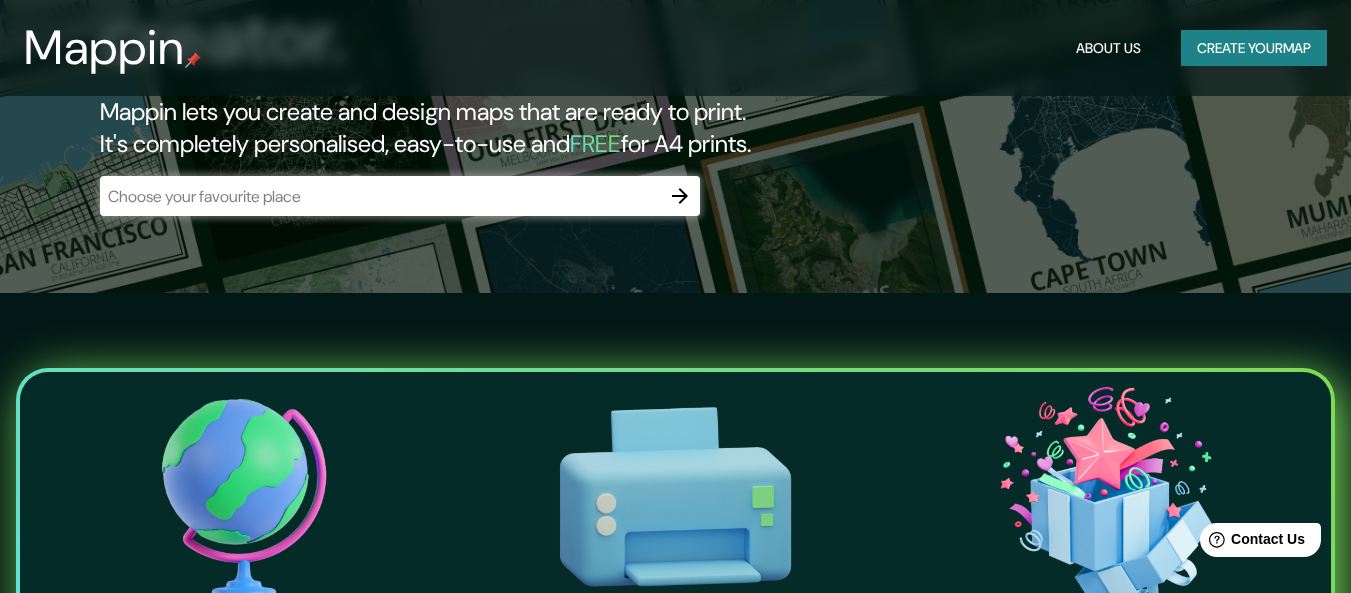 click at bounding box center [380, 196] 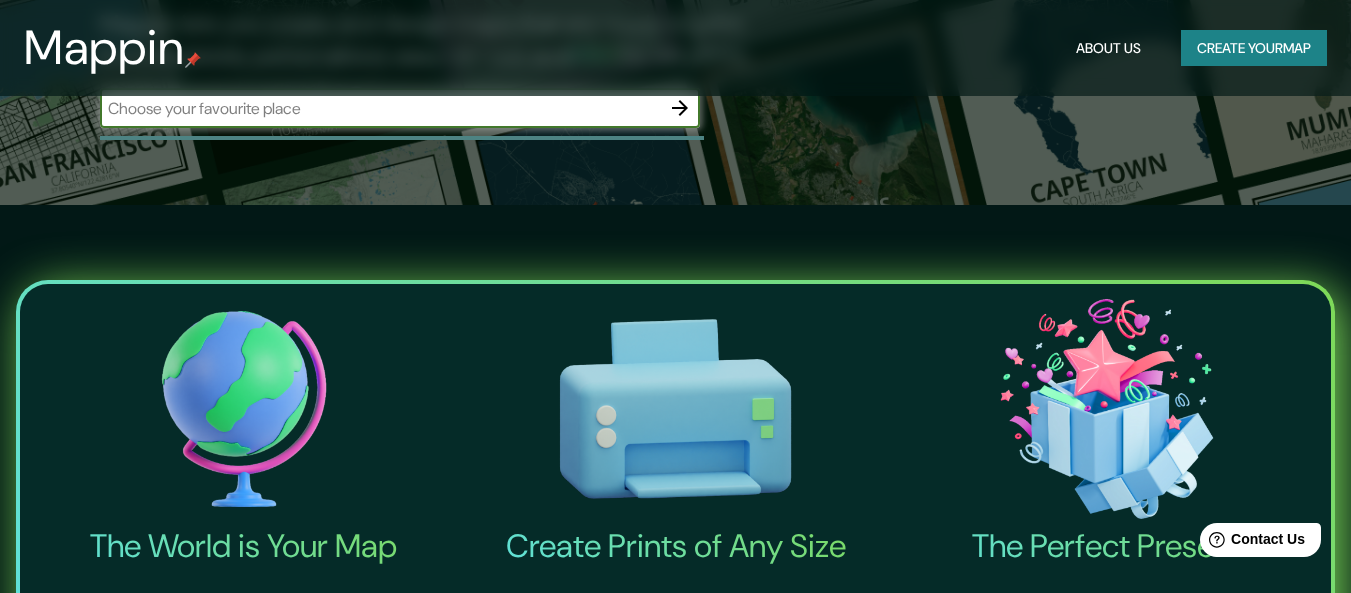 scroll, scrollTop: 0, scrollLeft: 0, axis: both 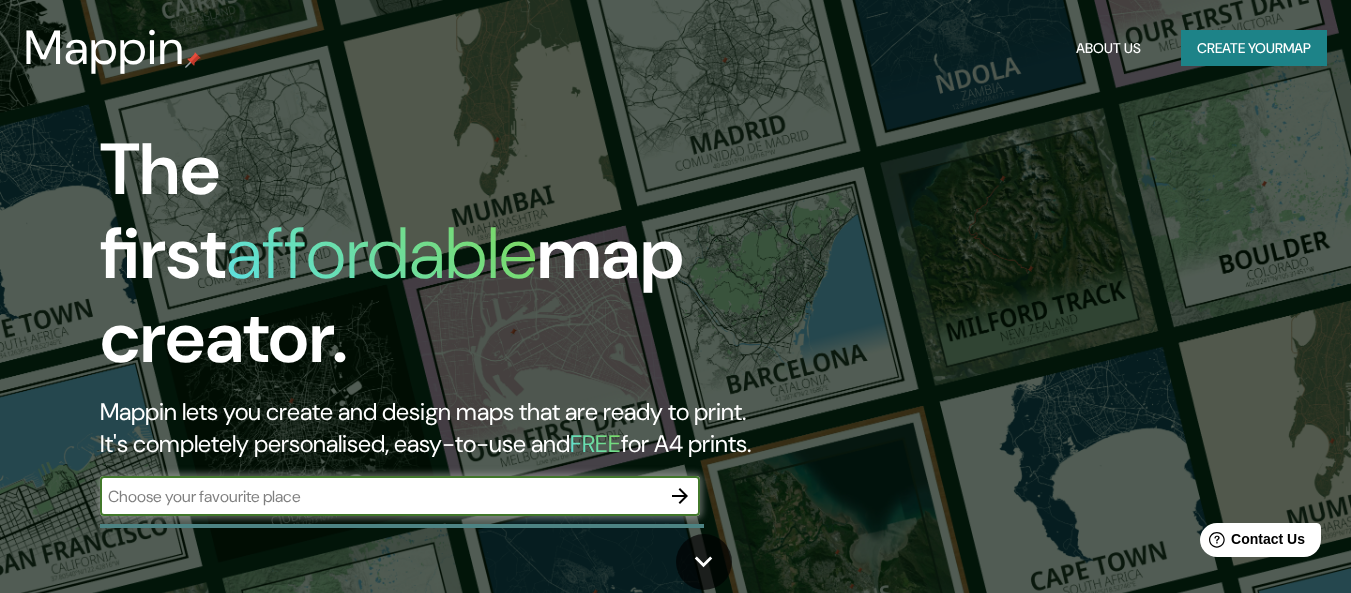 click at bounding box center (380, 496) 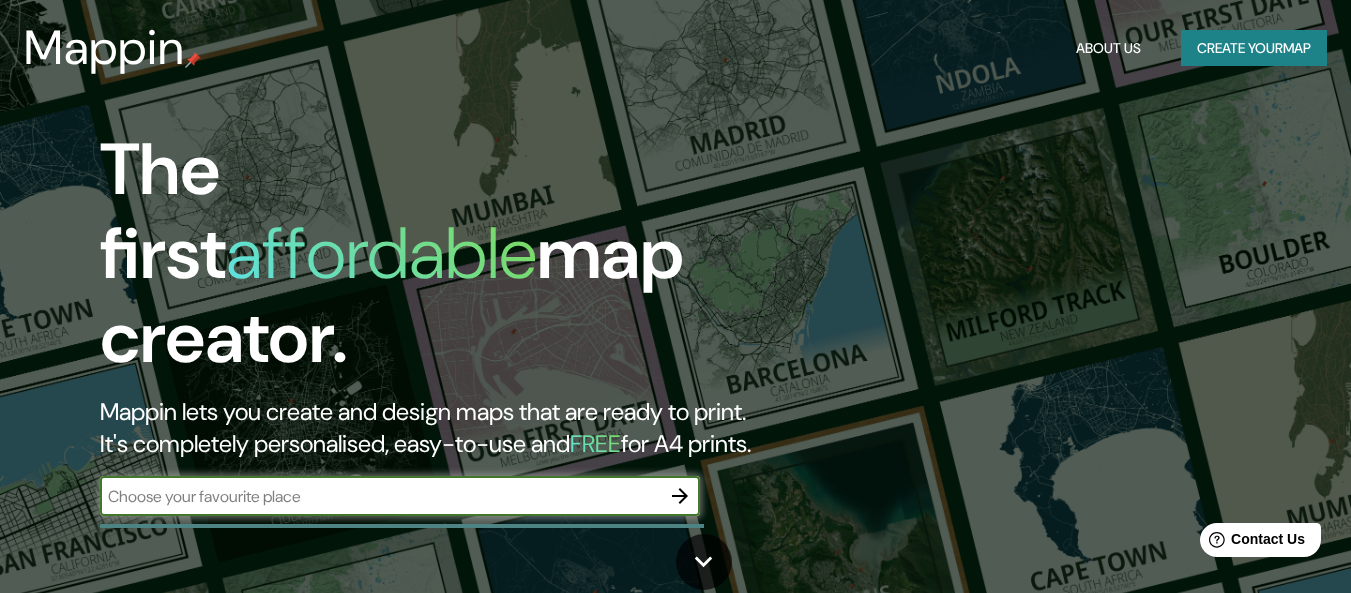scroll, scrollTop: 100, scrollLeft: 0, axis: vertical 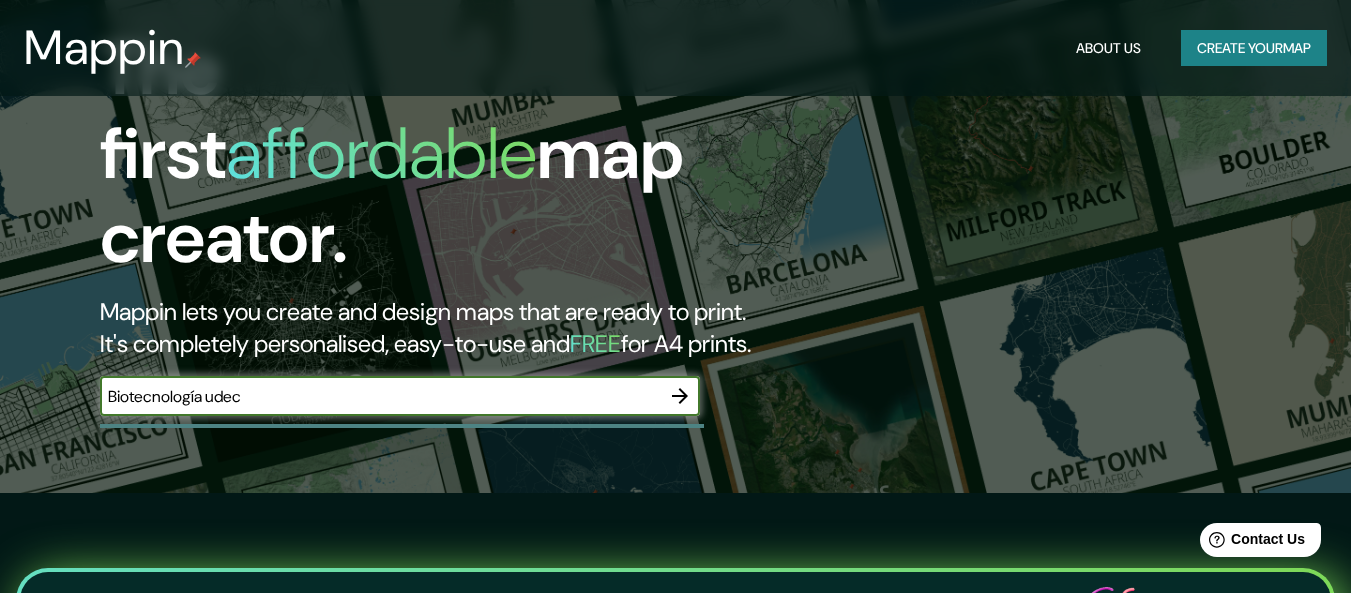 type on "Biotecnología udec" 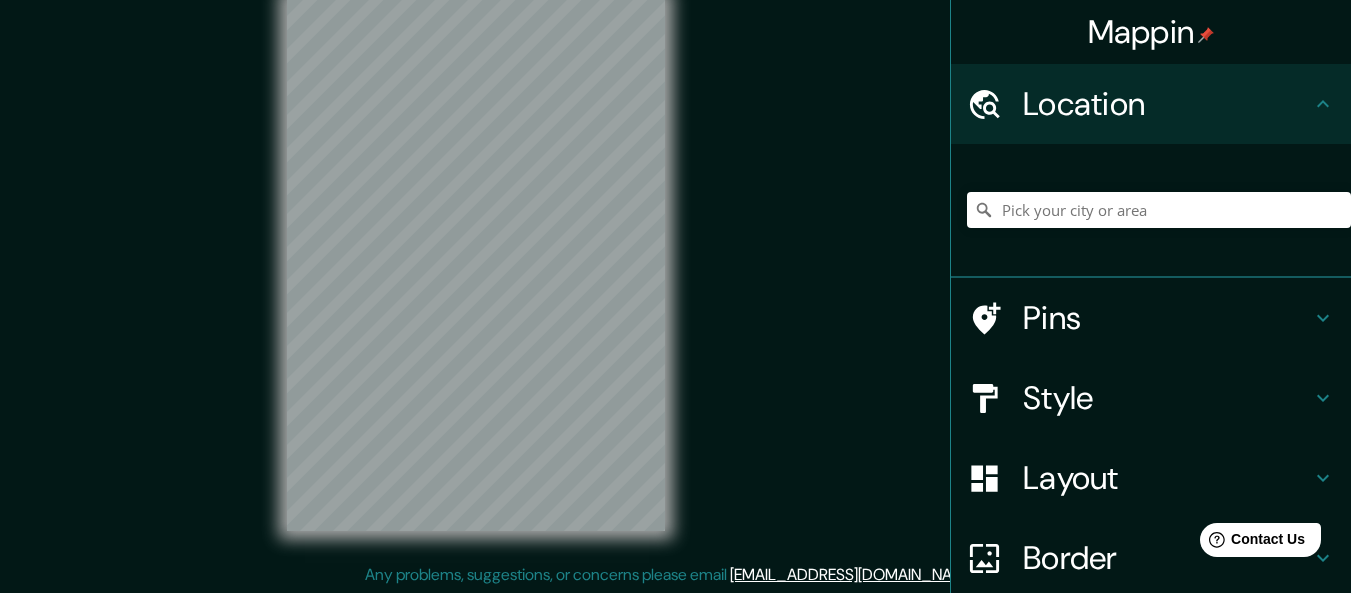 scroll, scrollTop: 0, scrollLeft: 0, axis: both 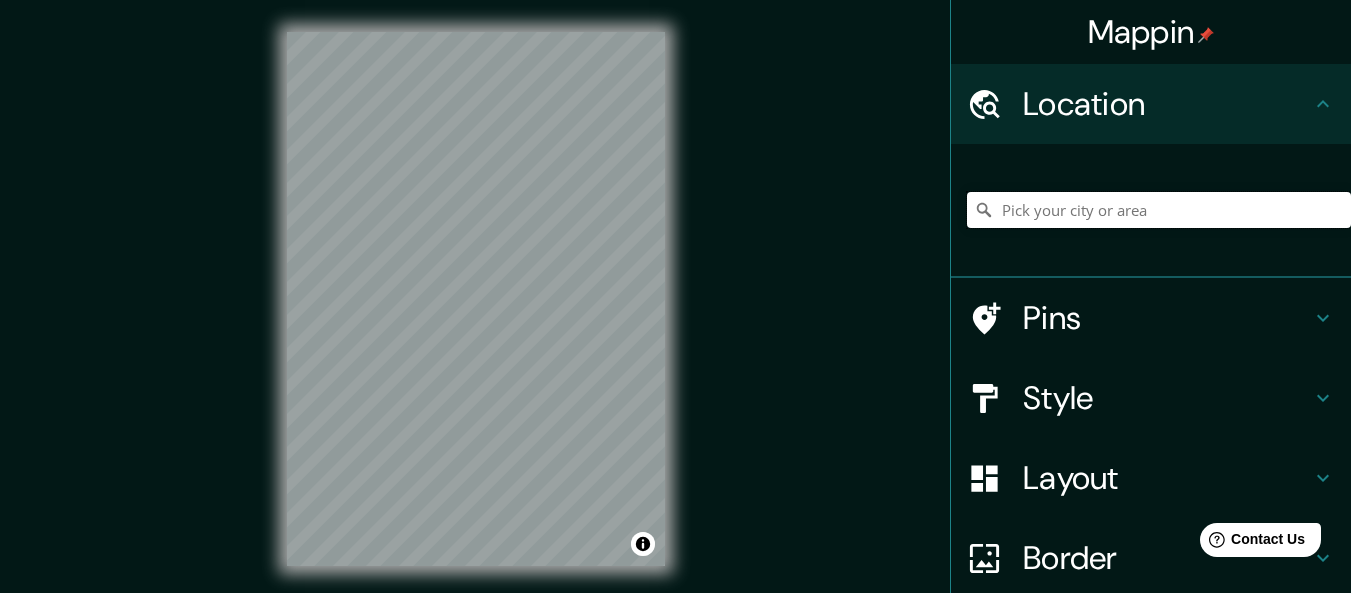 click at bounding box center (1159, 210) 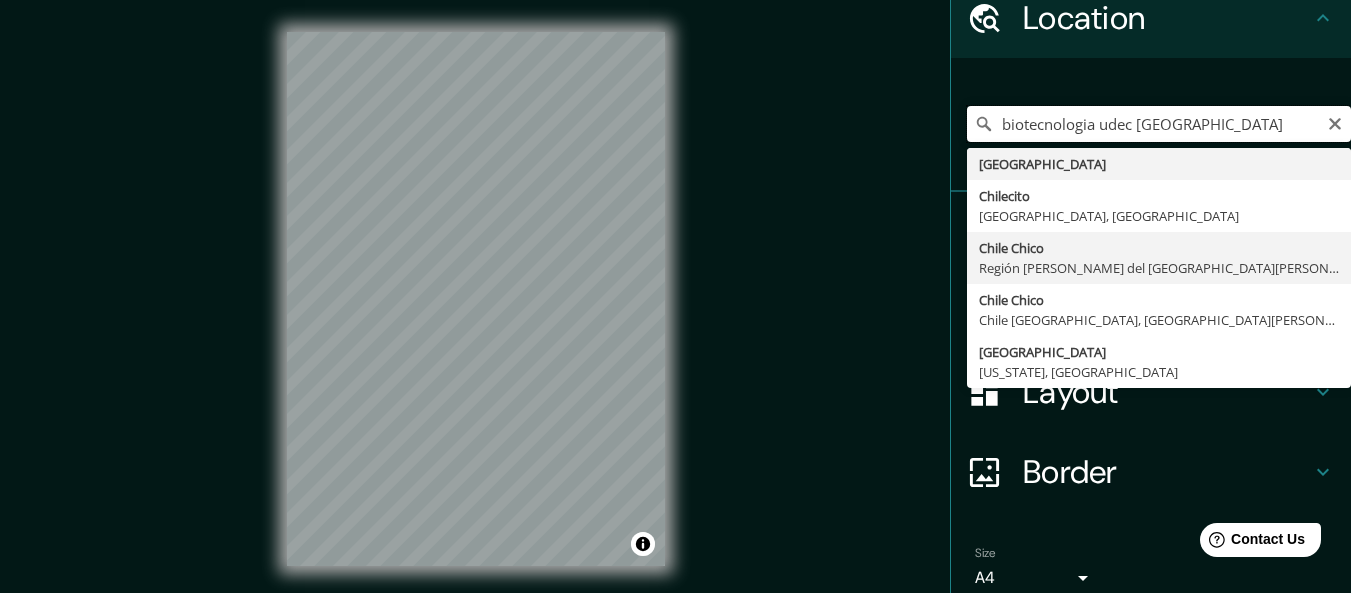 scroll, scrollTop: 0, scrollLeft: 0, axis: both 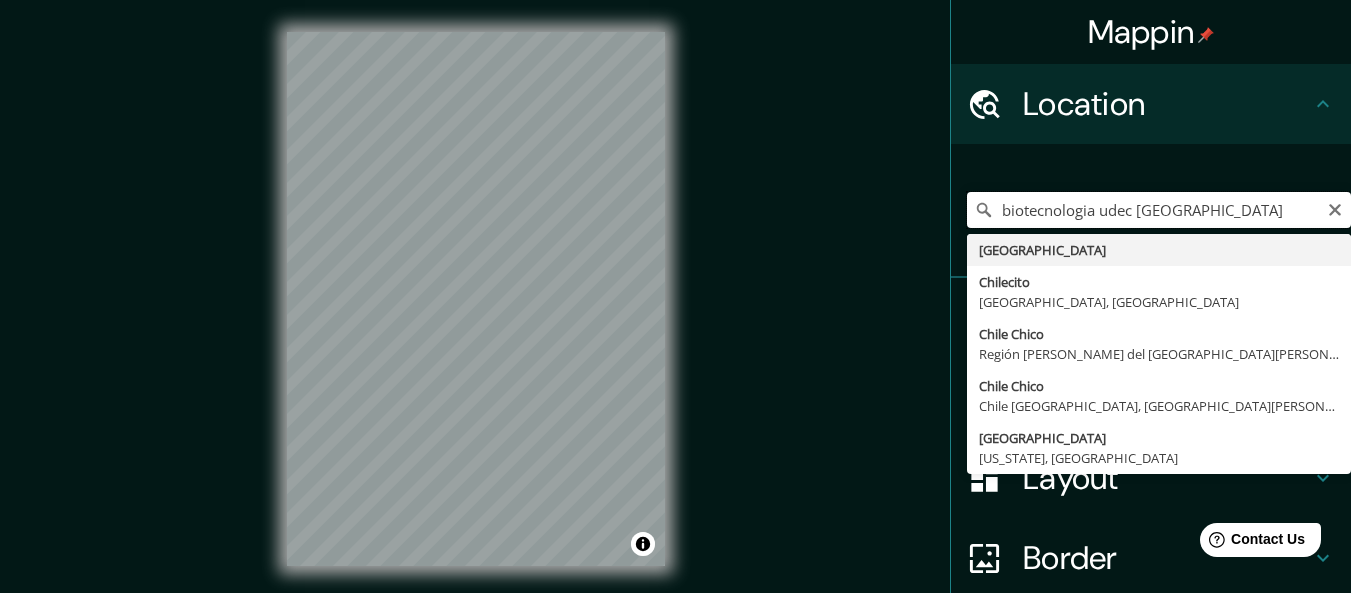 drag, startPoint x: 1119, startPoint y: 210, endPoint x: 963, endPoint y: 202, distance: 156.20499 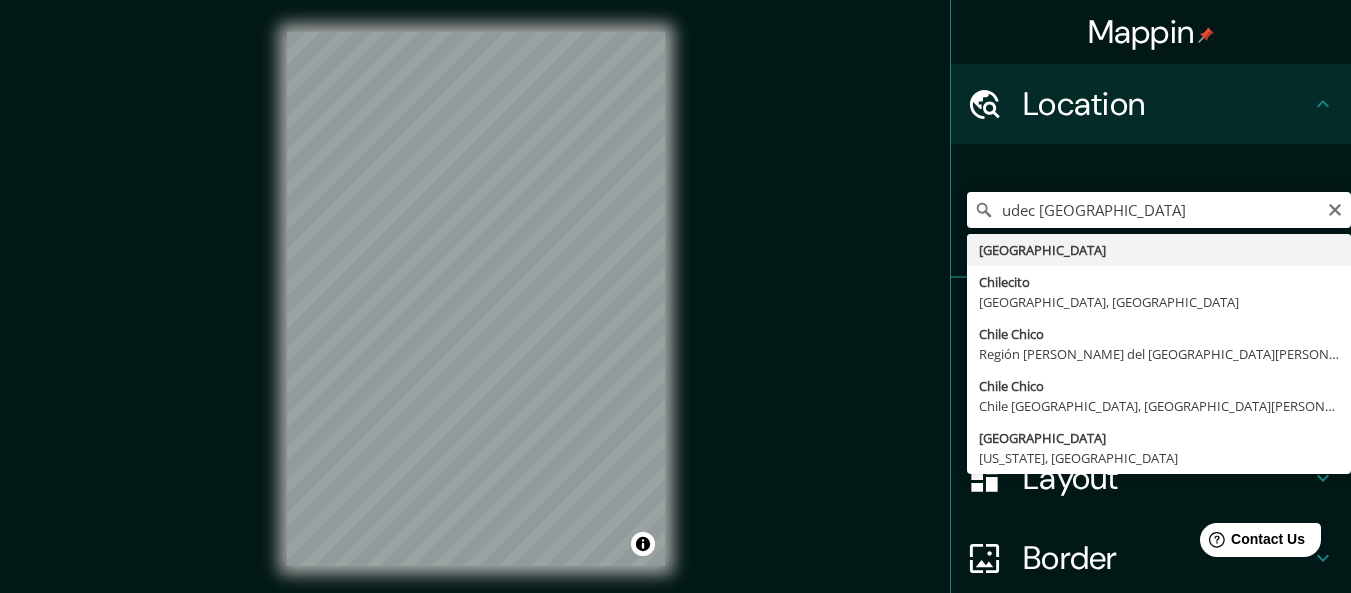 type on "[GEOGRAPHIC_DATA]" 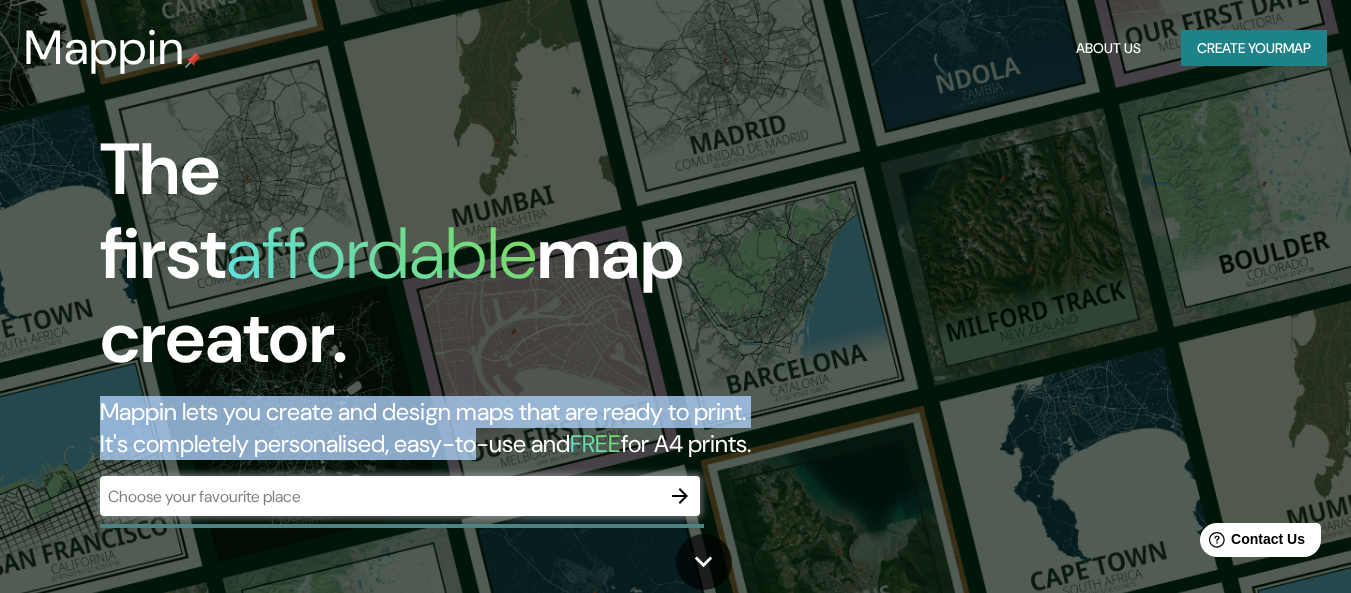 drag, startPoint x: 514, startPoint y: 389, endPoint x: 515, endPoint y: 340, distance: 49.010204 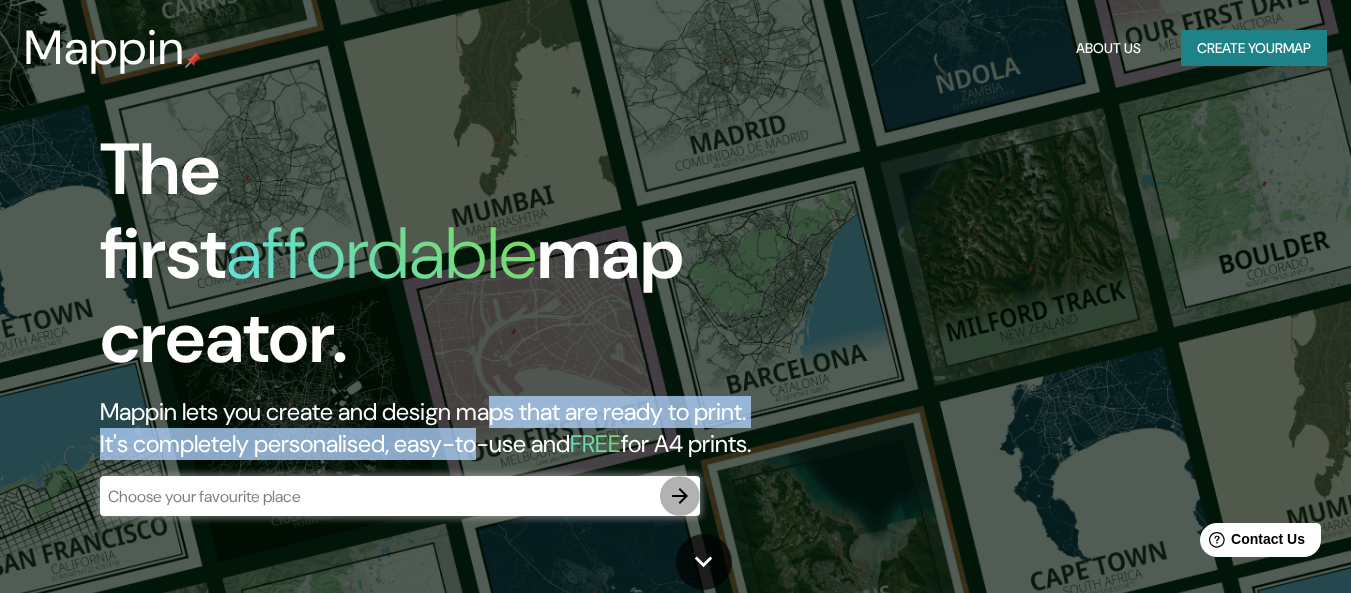 click 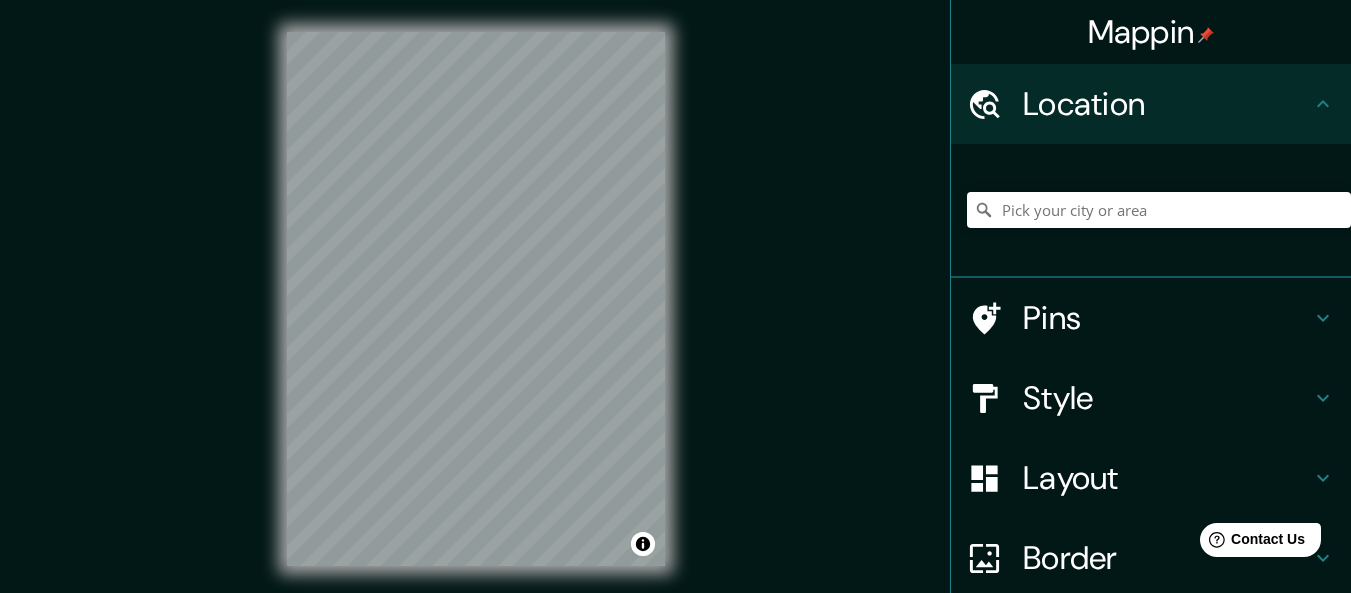click on "Mappin Location Pins Style Layout Border Choose a border.  Hint : you can make layers of the frame opaque to create some cool effects. None Simple Transparent Fancy Size A4 single Zoom level too high - zoom in more Create your map © Mapbox   © OpenStreetMap   Improve this map Any problems, suggestions, or concerns please email    [EMAIL_ADDRESS][DOMAIN_NAME] . . ." at bounding box center (675, 315) 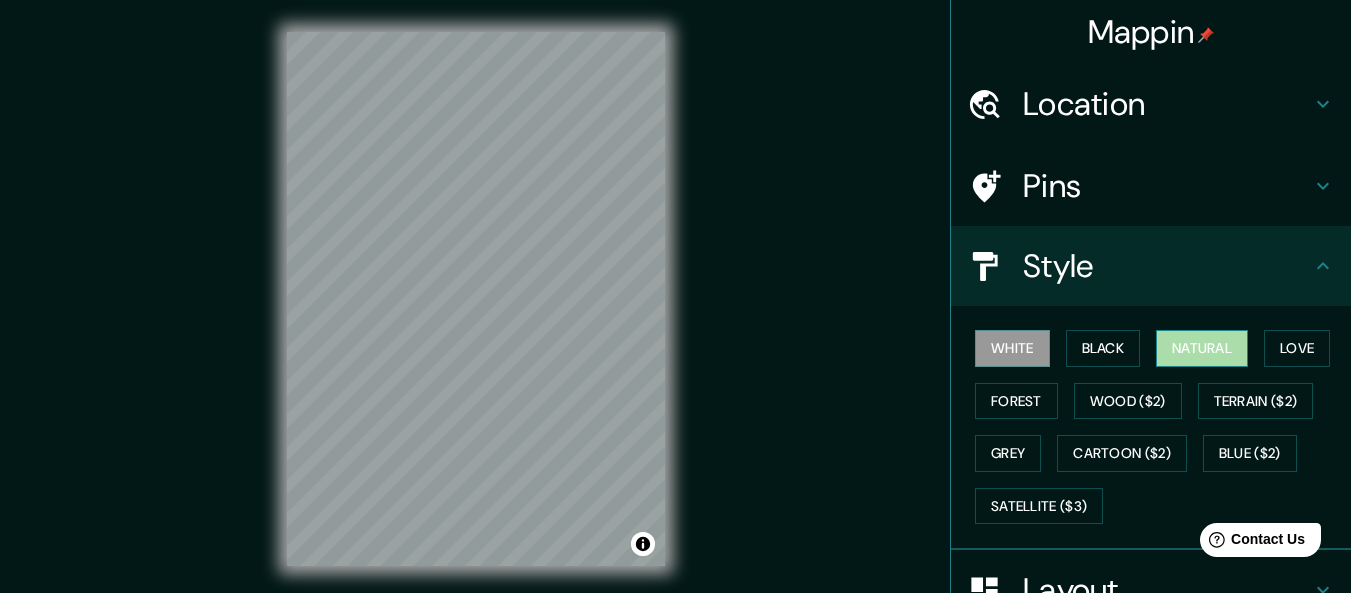 click on "Natural" at bounding box center (1202, 348) 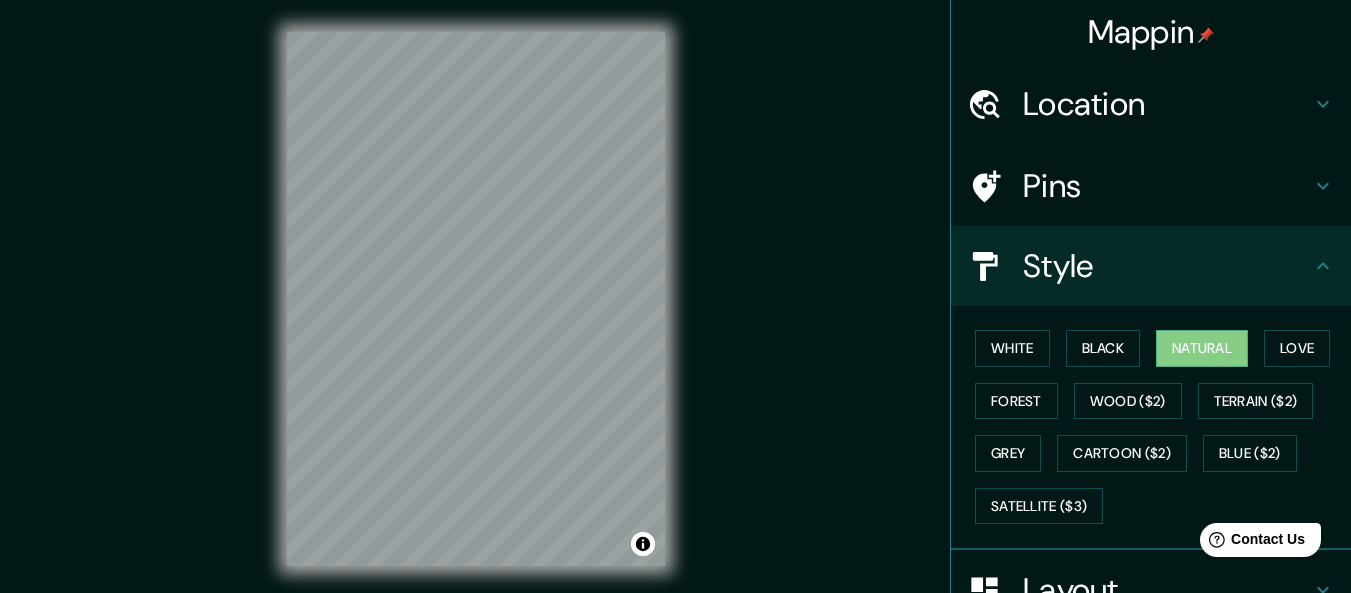 click on "Mappin Location Pins Style [PERSON_NAME] Black Natural Love Forest [PERSON_NAME] ($2) Terrain ($2) Grey Cartoon ($2) Blue ($2) Satellite ($3) Layout Border Choose a border.  Hint : you can make layers of the frame opaque to create some cool effects. None Simple Transparent Fancy Size A4 single Zoom level too high - zoom in more Create your map © Mapbox   © OpenStreetMap   Improve this map Any problems, suggestions, or concerns please email    [EMAIL_ADDRESS][DOMAIN_NAME] . . ." at bounding box center [675, 315] 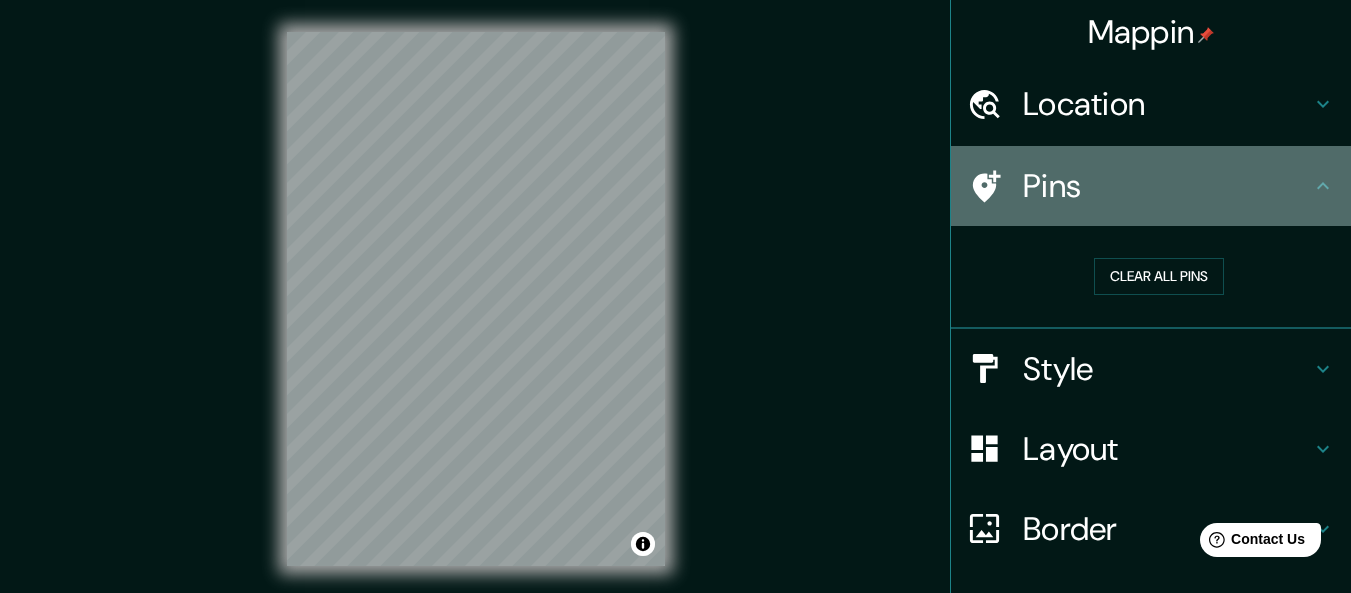 click on "Pins" at bounding box center [1167, 186] 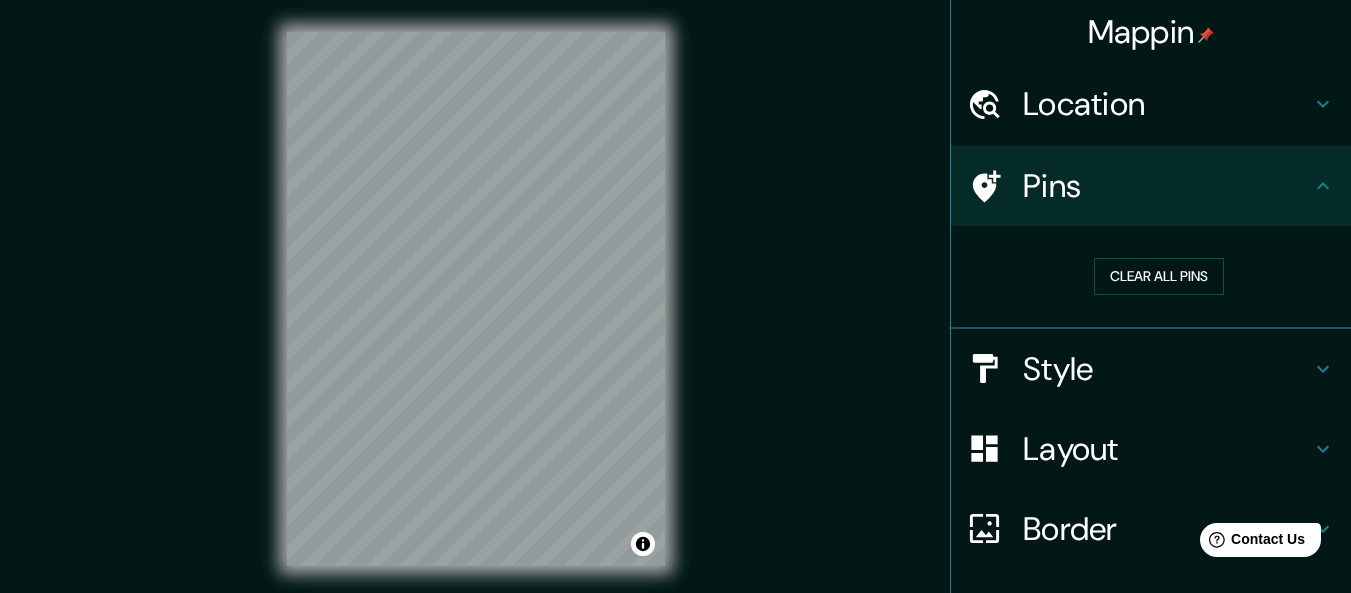click on "Style" at bounding box center (1167, 369) 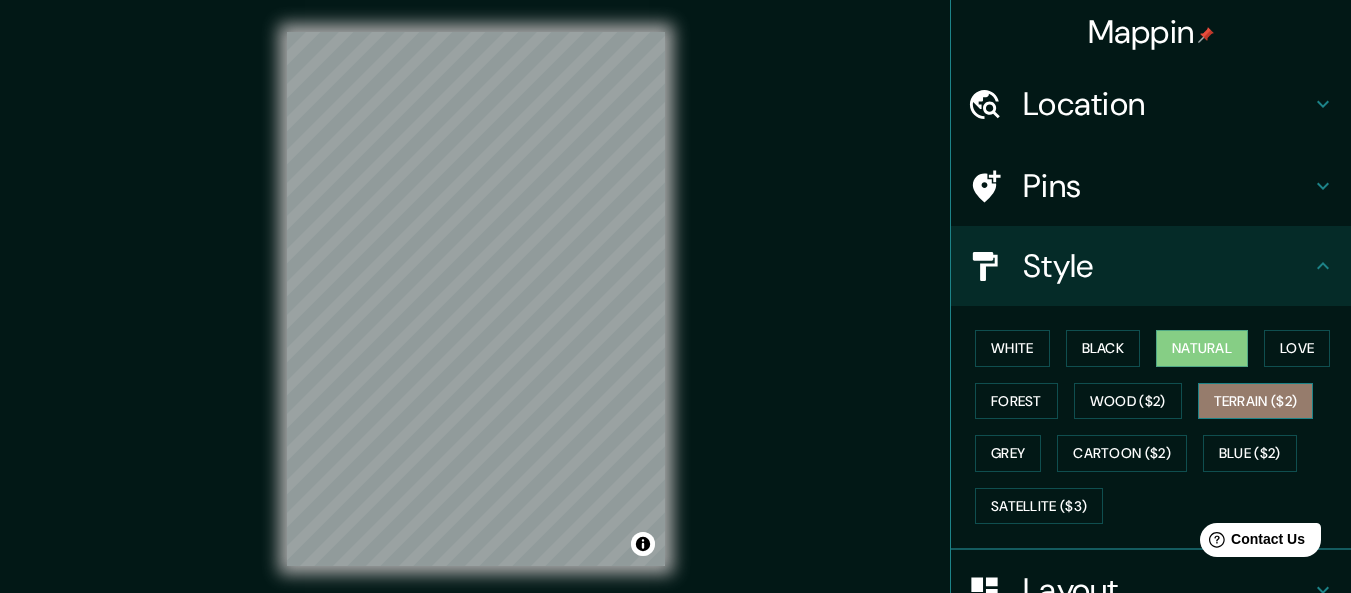 click on "Terrain ($2)" at bounding box center (1256, 401) 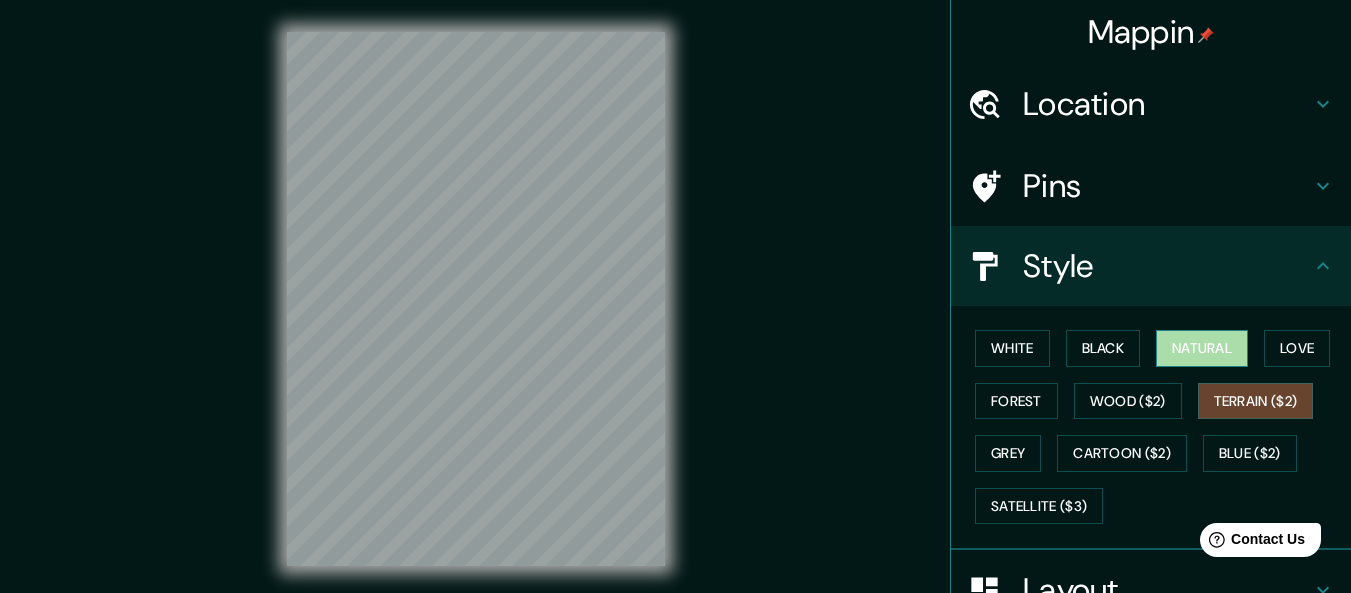 click on "Natural" at bounding box center [1202, 348] 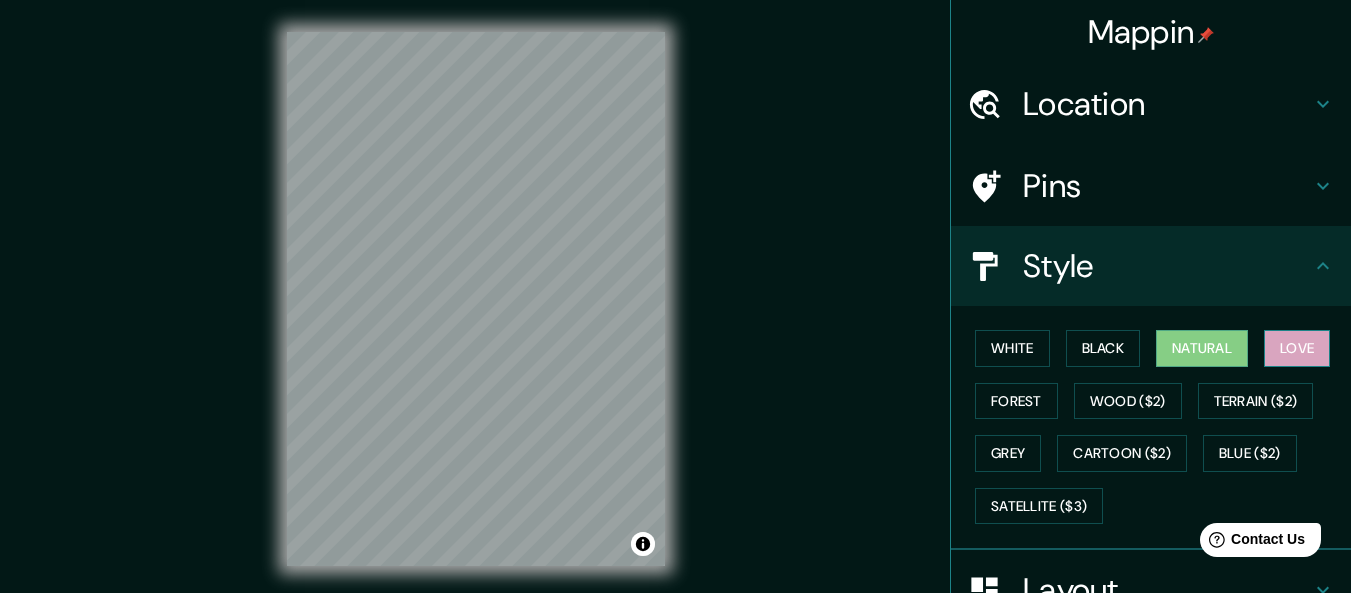 click on "Love" at bounding box center (1297, 348) 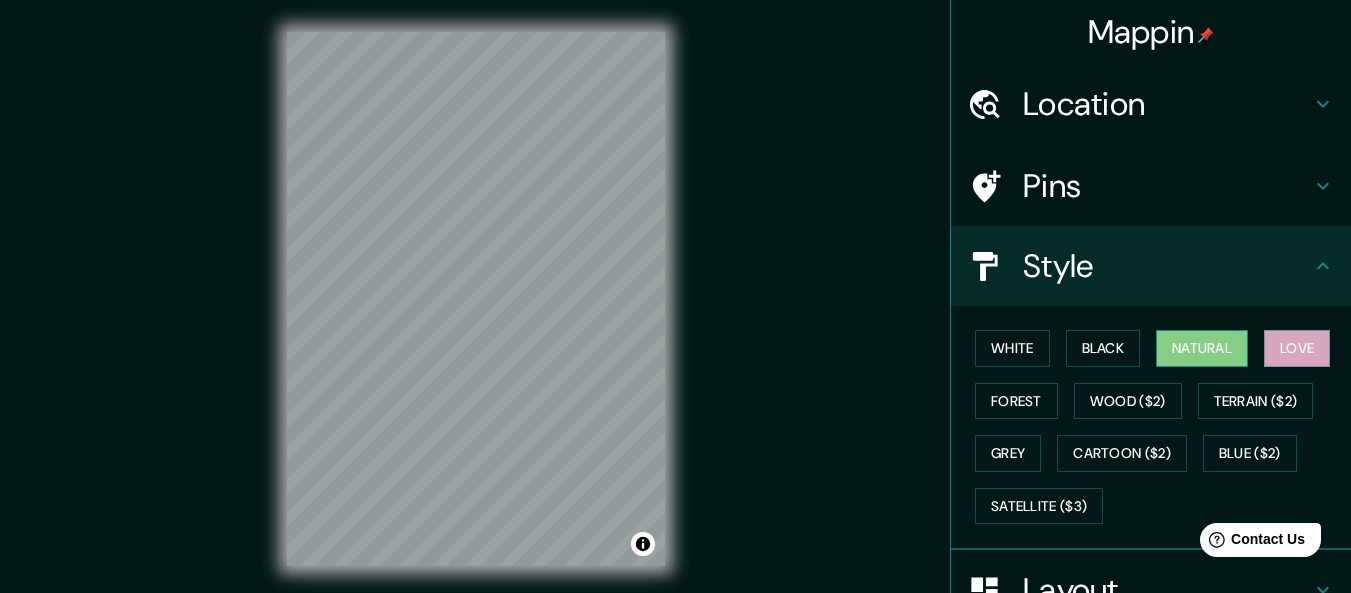 click on "Natural" at bounding box center (1202, 348) 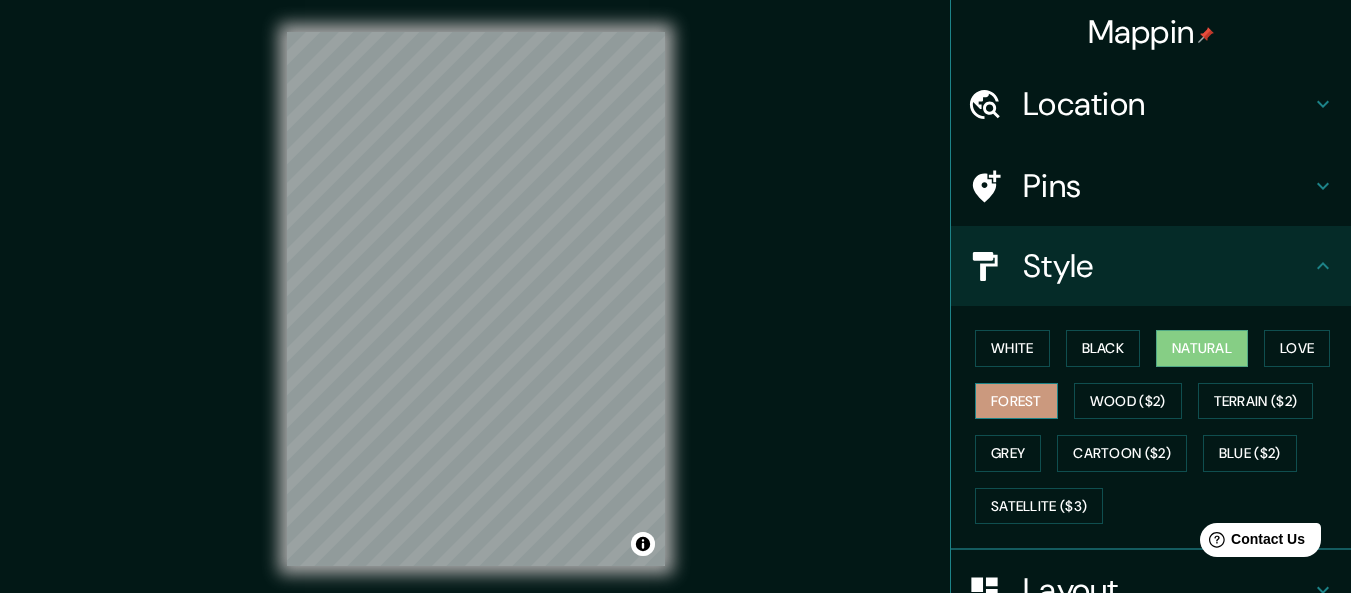 click on "Forest" at bounding box center (1016, 401) 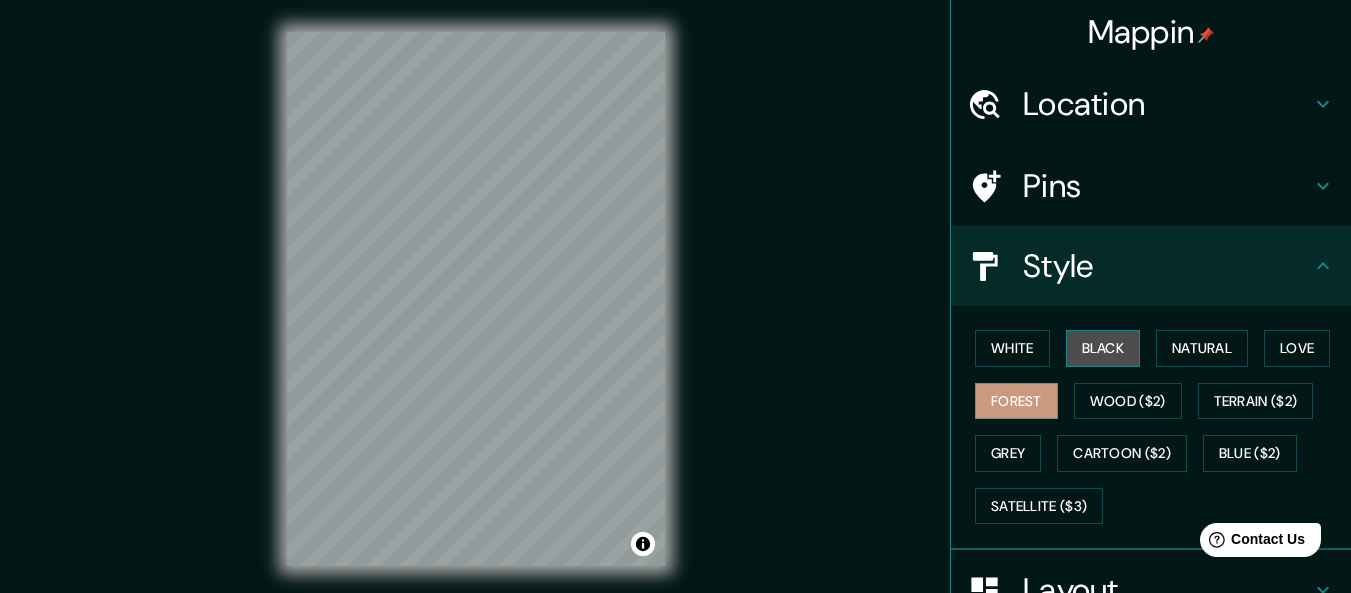 click on "Black" at bounding box center [1103, 348] 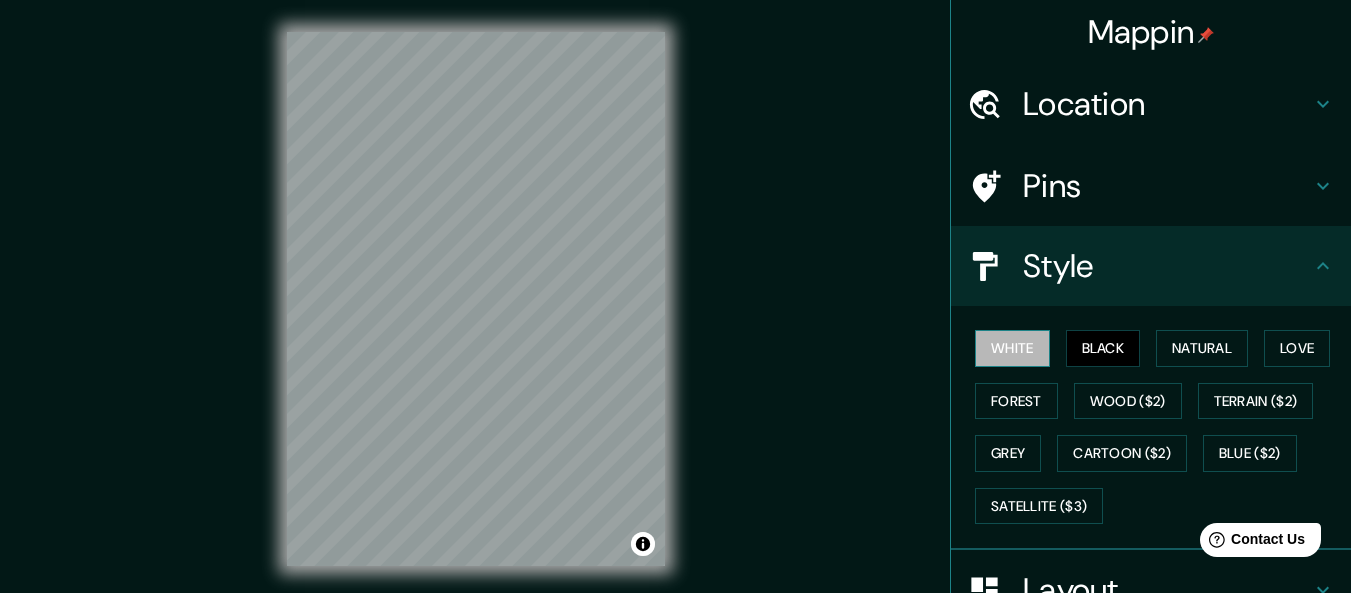click on "White" at bounding box center (1012, 348) 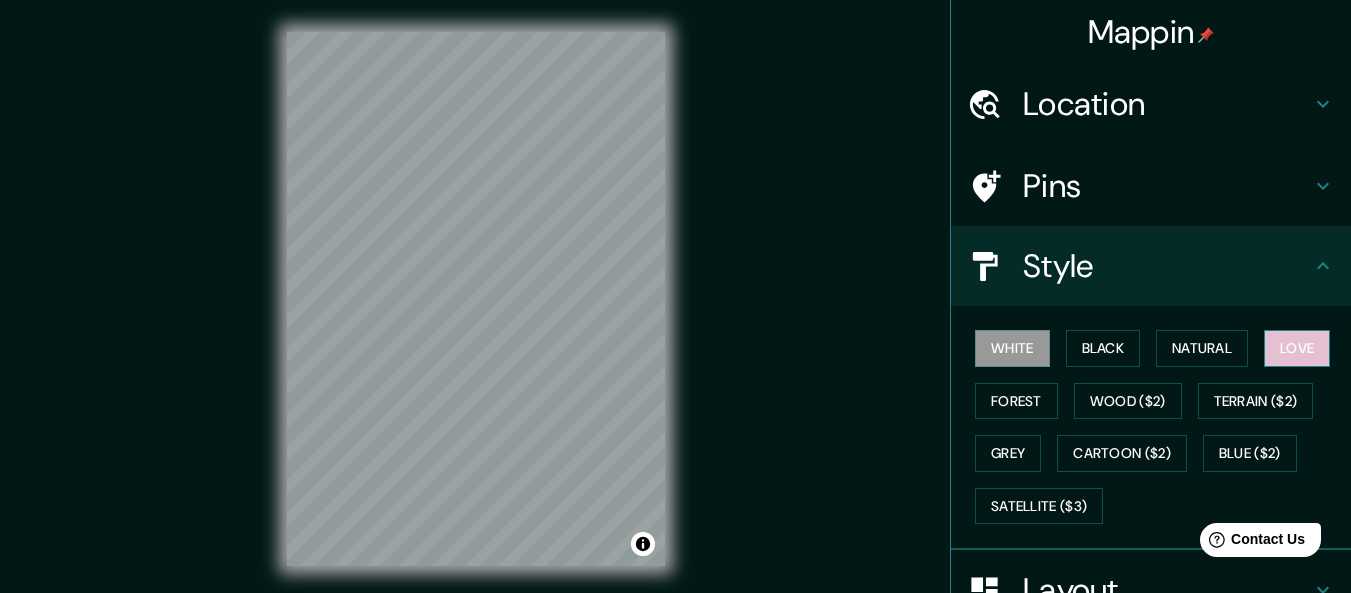click on "Love" at bounding box center (1297, 348) 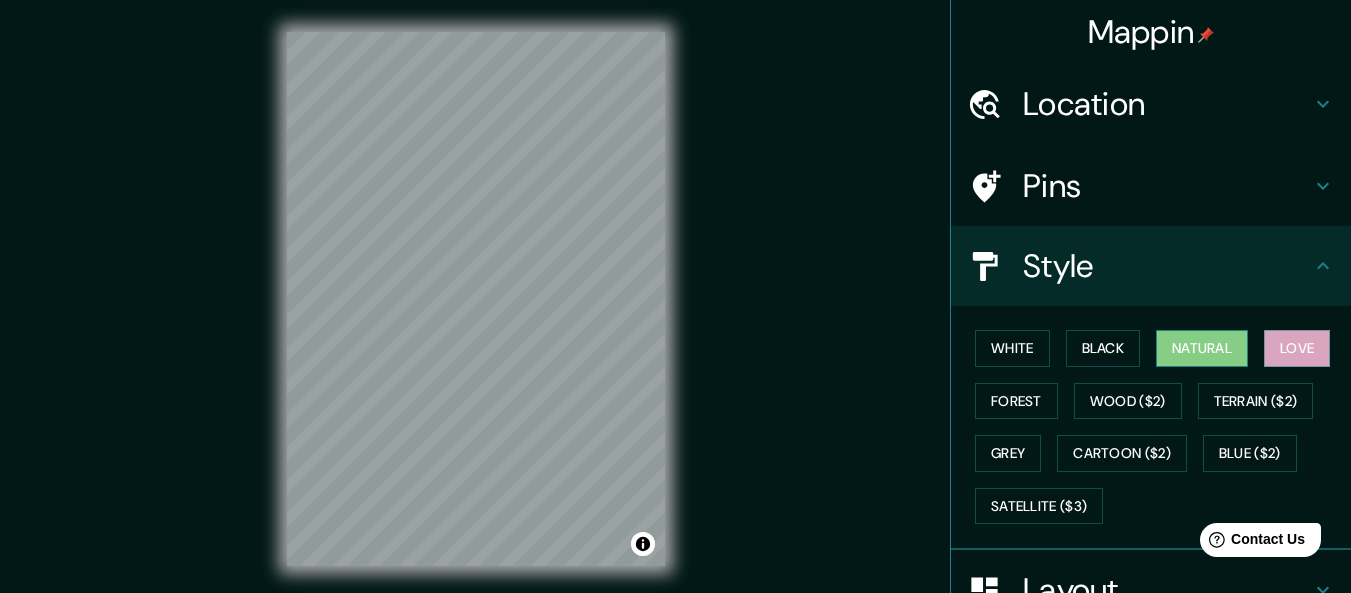 click on "Natural" at bounding box center [1202, 348] 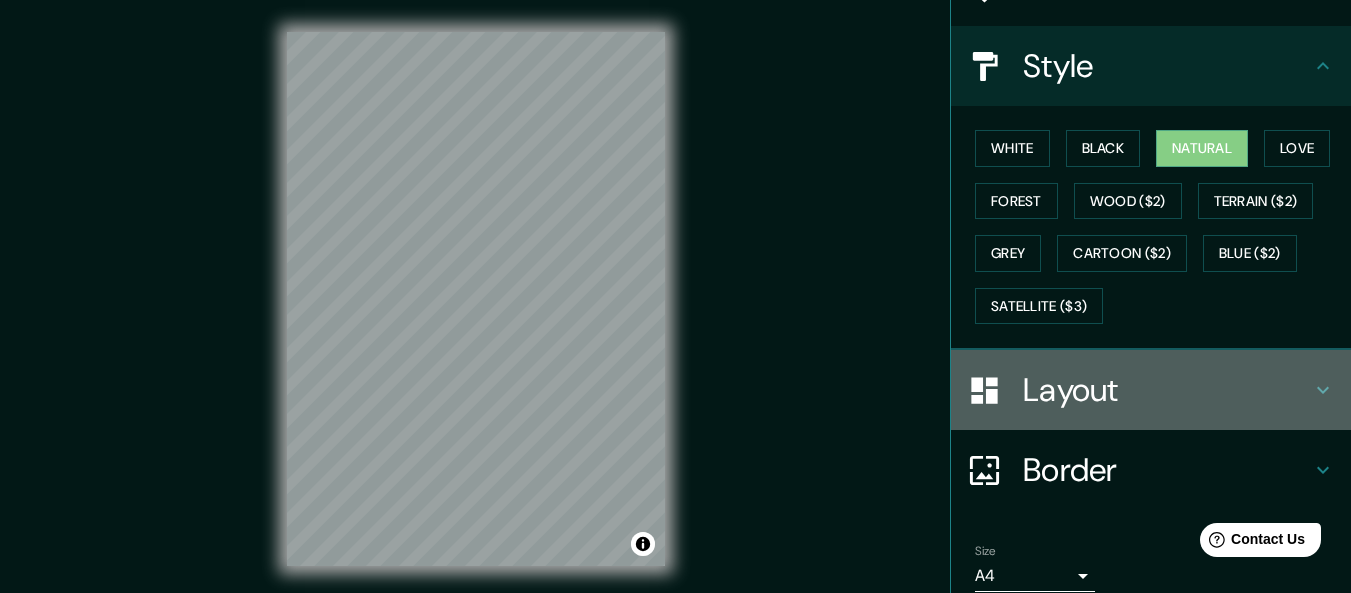 click on "Layout" at bounding box center (1167, 390) 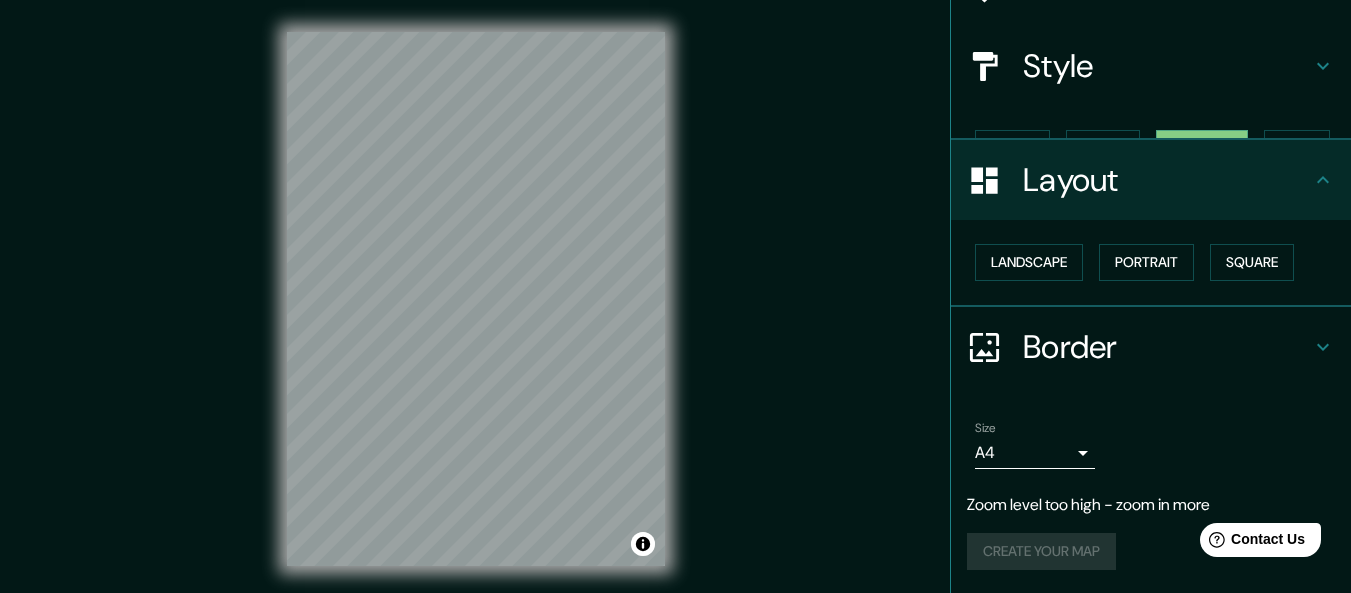 scroll, scrollTop: 166, scrollLeft: 0, axis: vertical 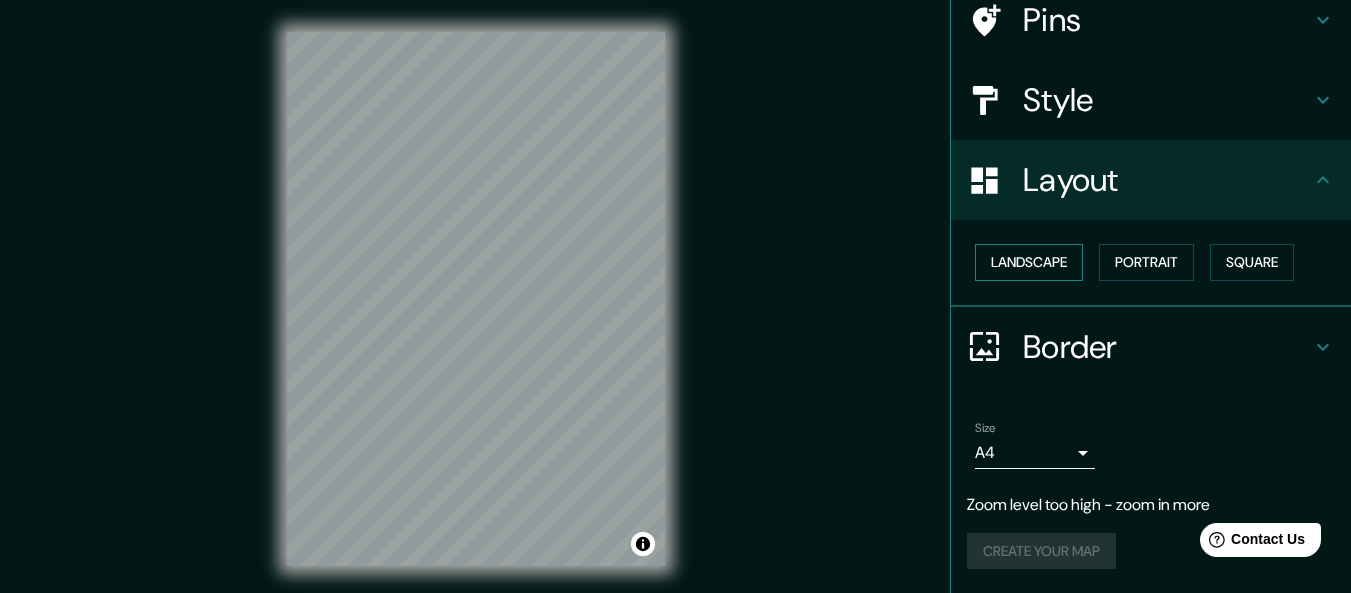 click on "Landscape" at bounding box center [1029, 262] 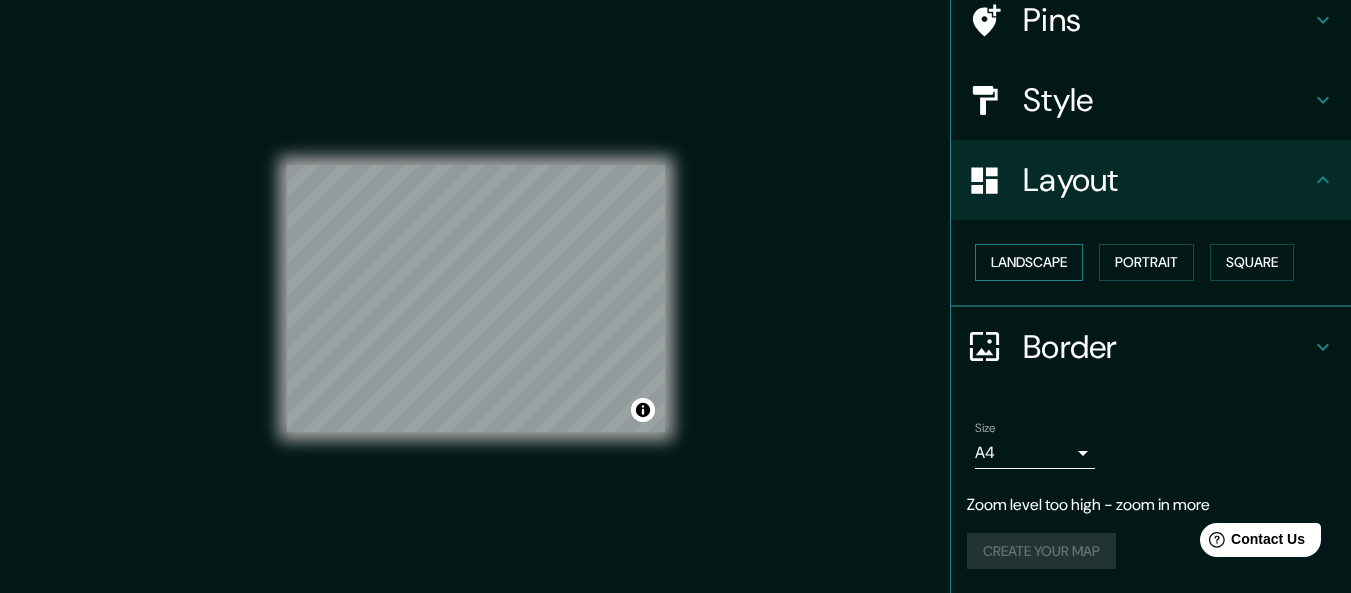 click on "Landscape" at bounding box center (1029, 262) 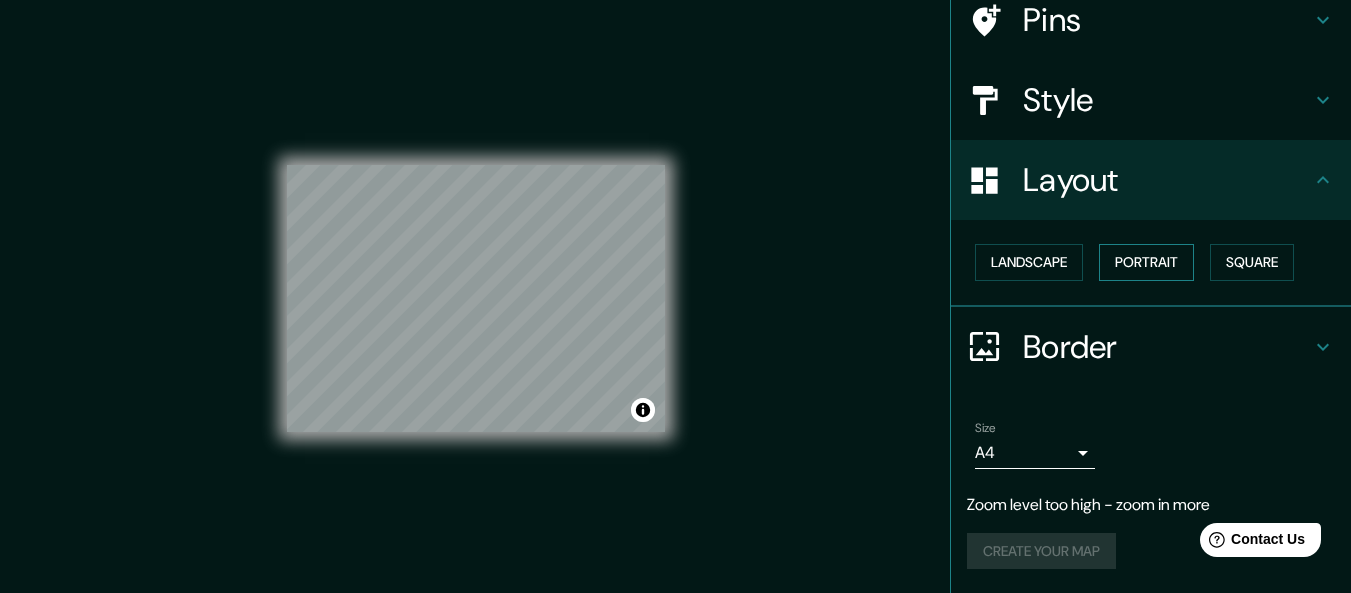 click on "Portrait" at bounding box center [1146, 262] 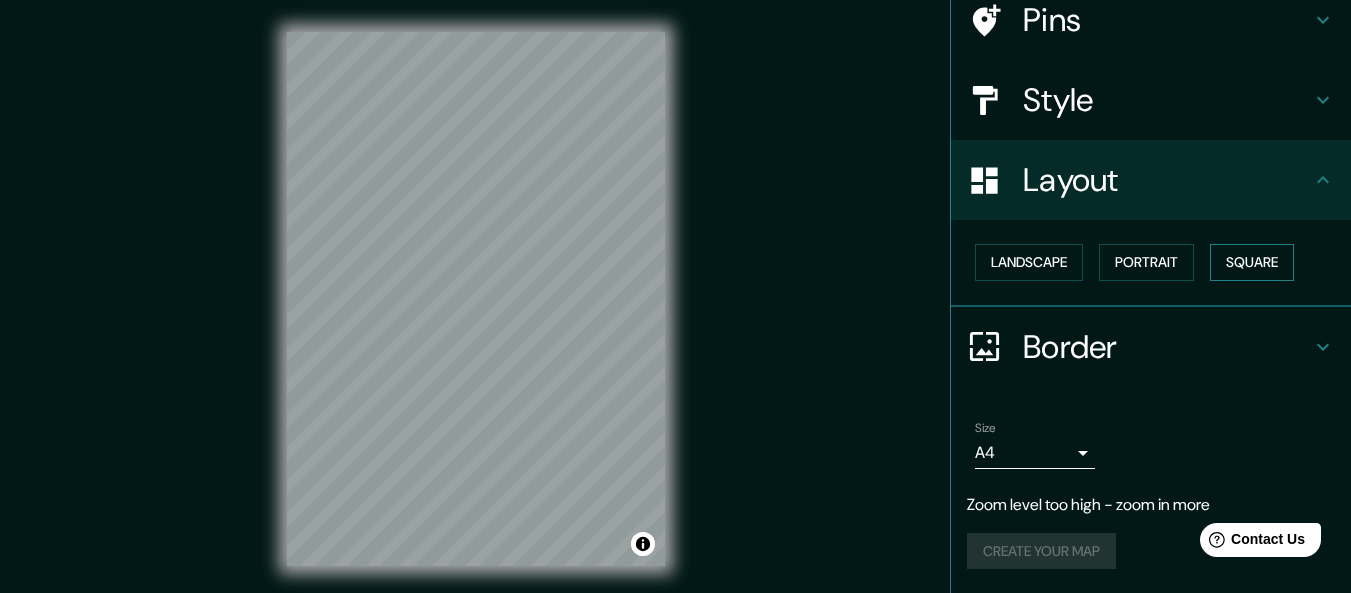 click on "Square" at bounding box center [1252, 262] 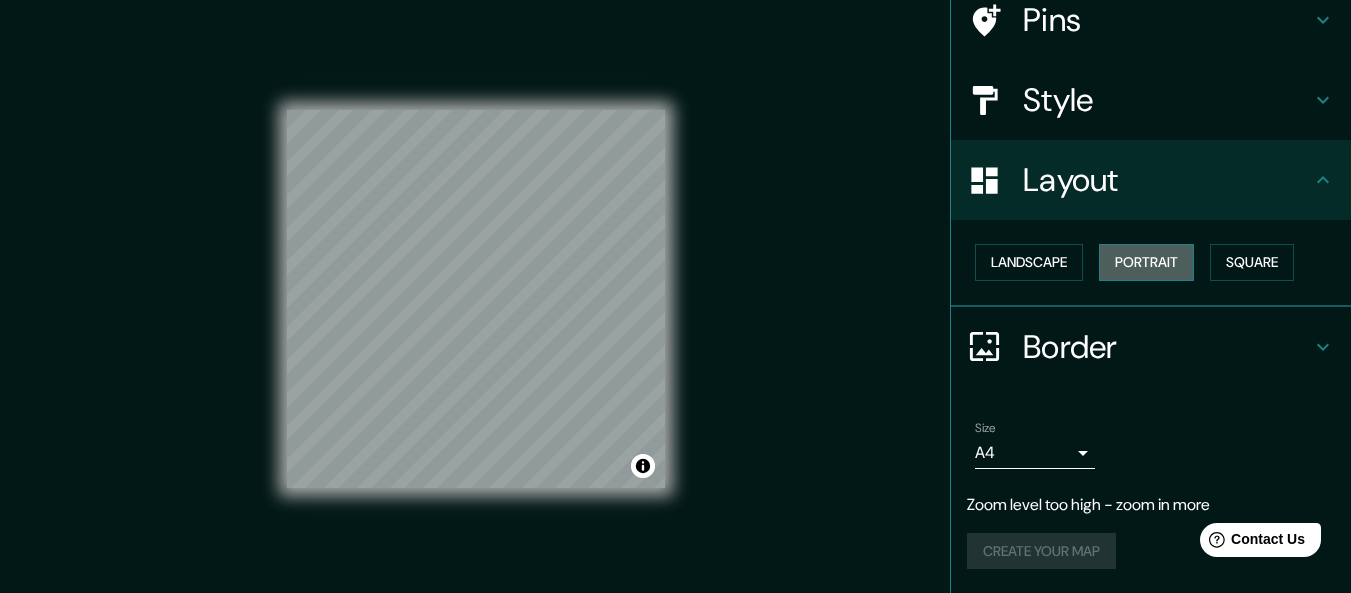 click on "Portrait" at bounding box center [1146, 262] 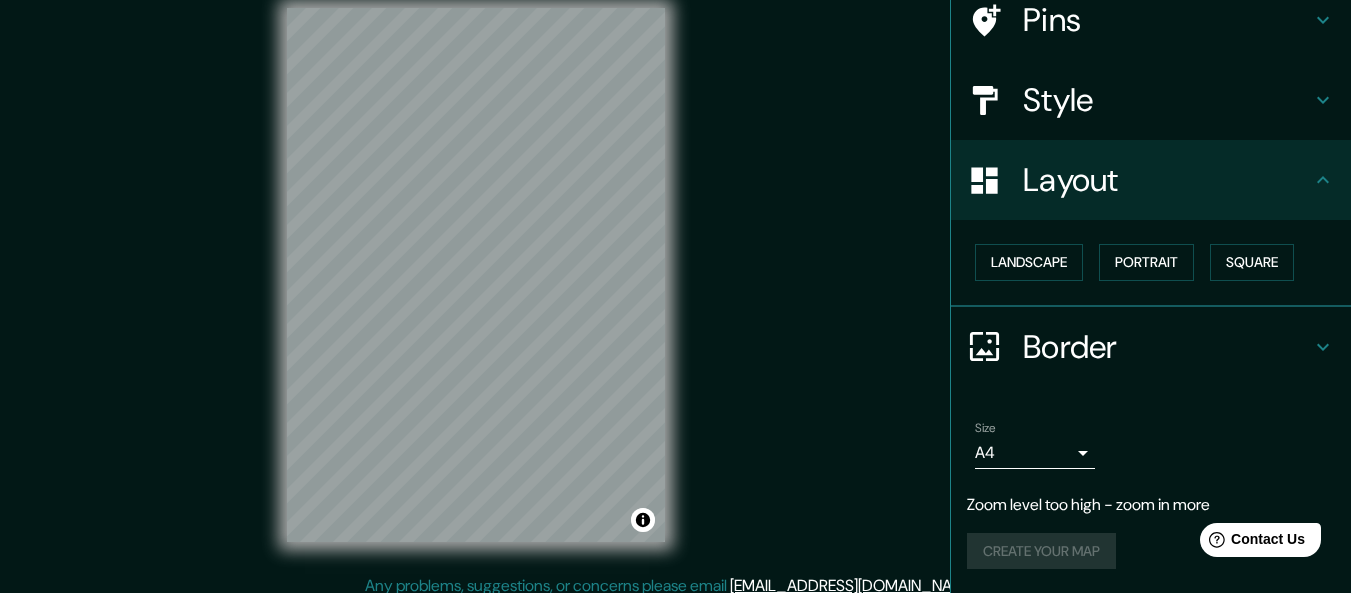 scroll, scrollTop: 37, scrollLeft: 0, axis: vertical 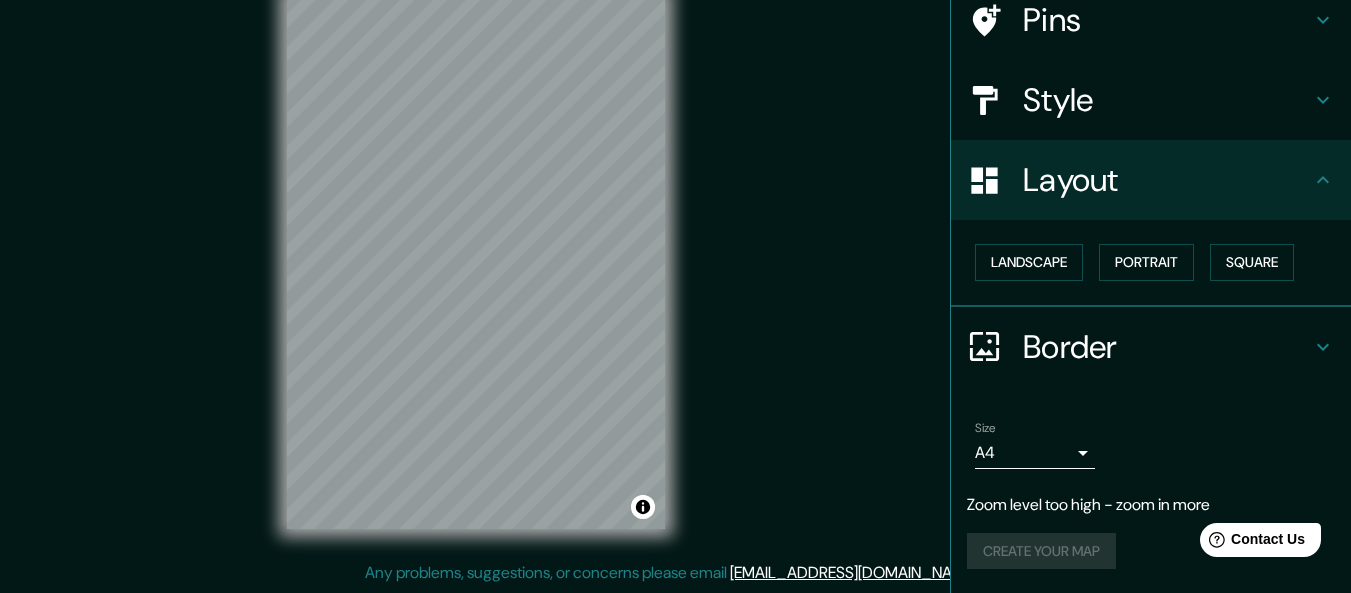 click on "Border" at bounding box center (1167, 347) 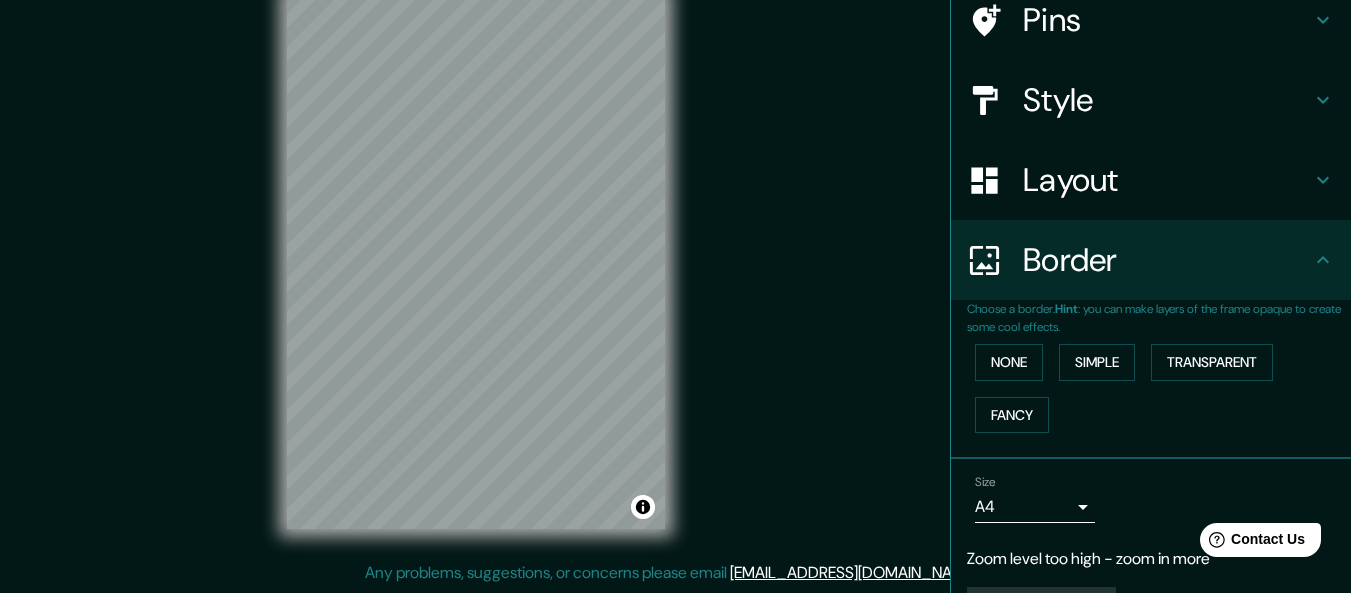 click on "Border" at bounding box center [1151, 260] 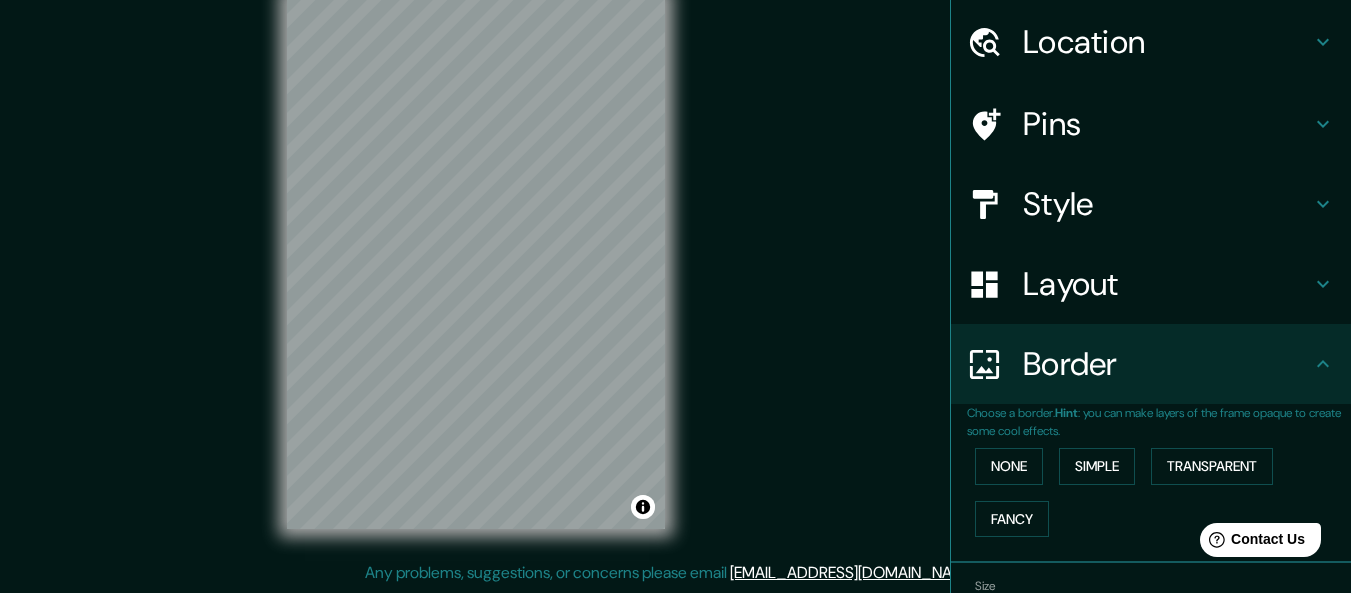 scroll, scrollTop: 0, scrollLeft: 0, axis: both 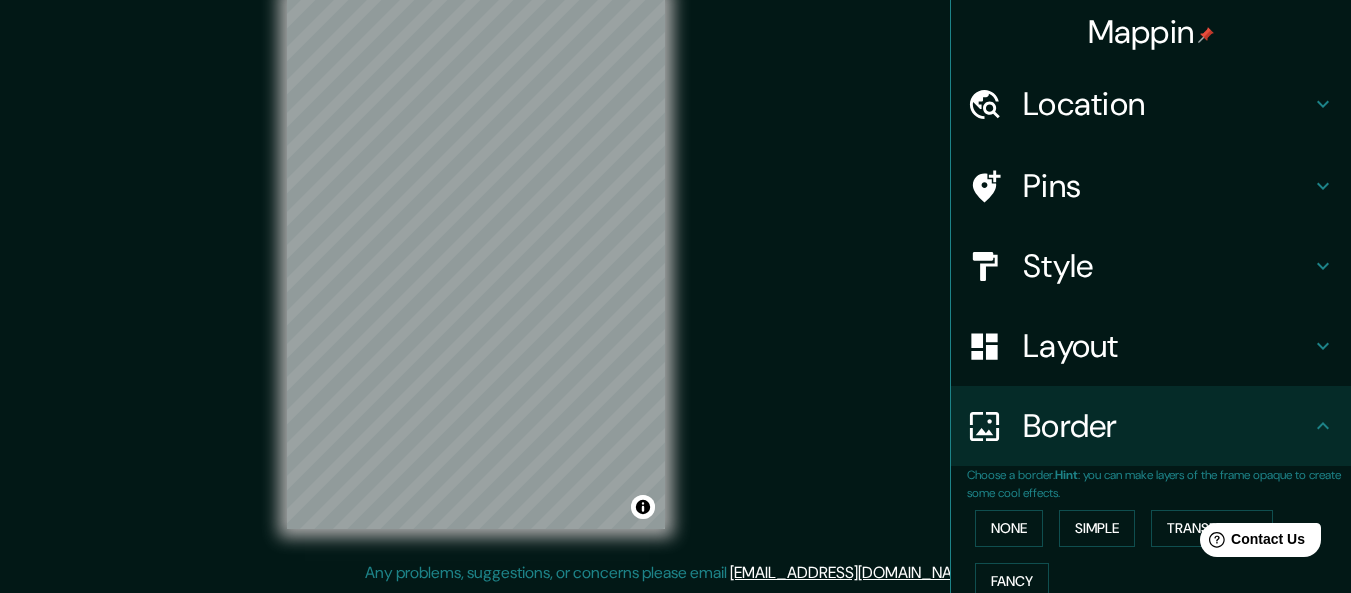 click on "Pins" at bounding box center [1167, 186] 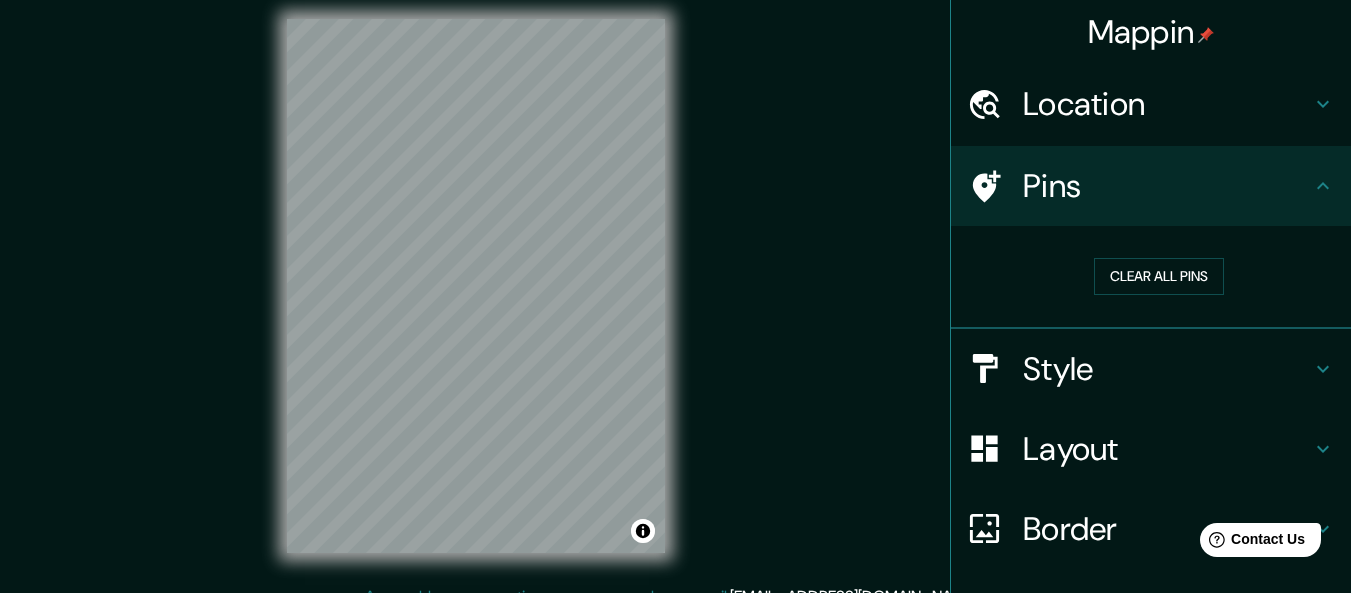 scroll, scrollTop: 0, scrollLeft: 0, axis: both 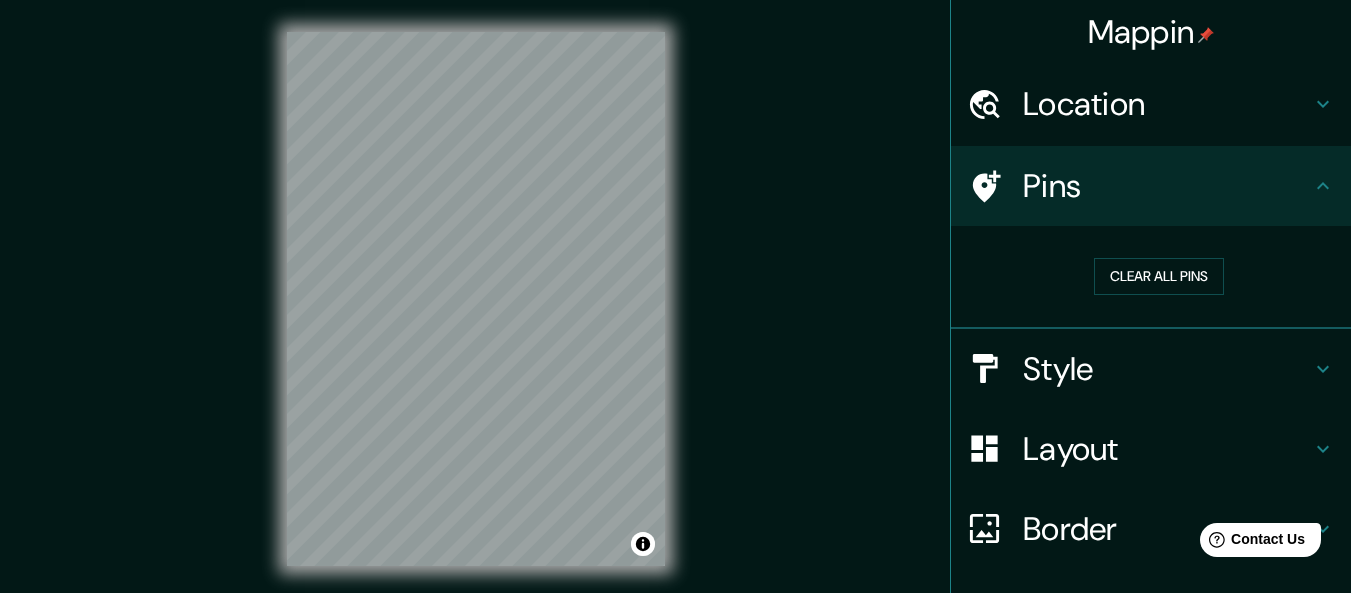 click on "Location" at bounding box center [1167, 104] 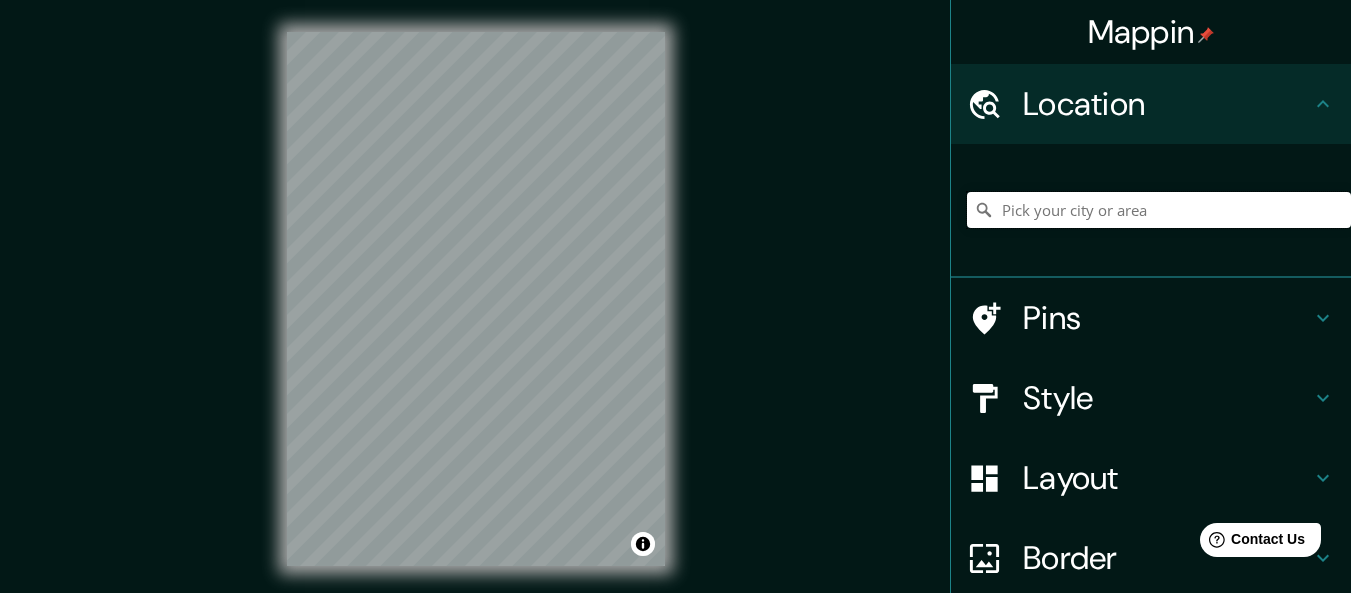 click at bounding box center [1159, 210] 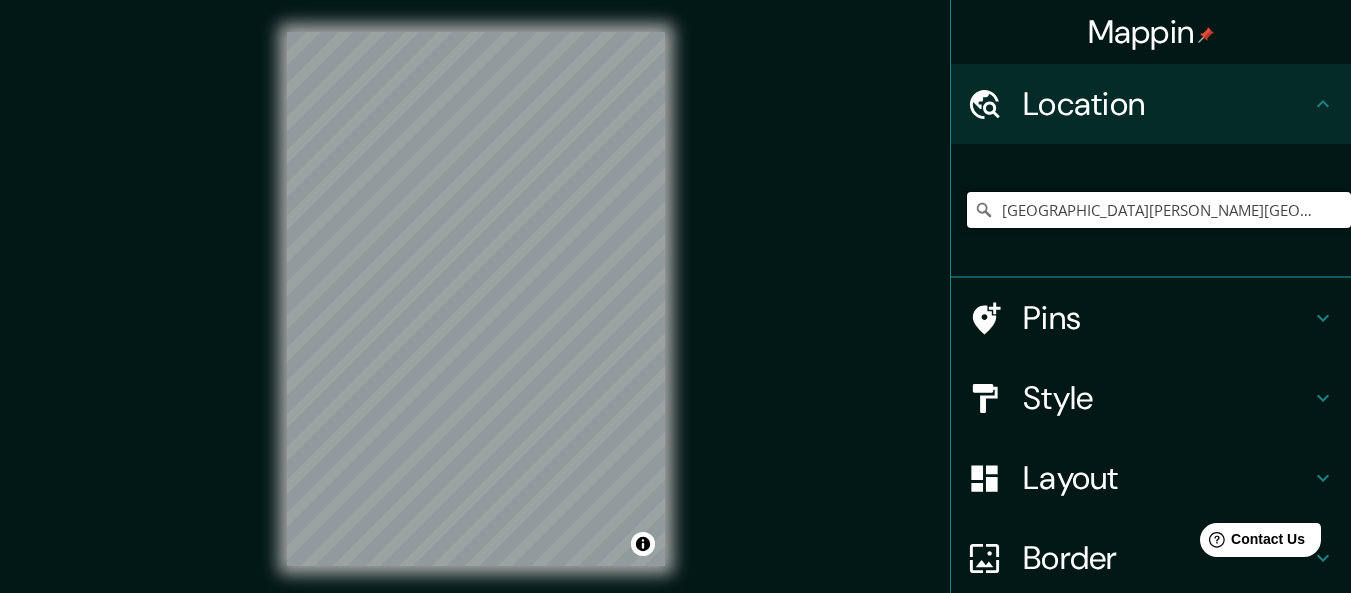 scroll, scrollTop: 0, scrollLeft: 0, axis: both 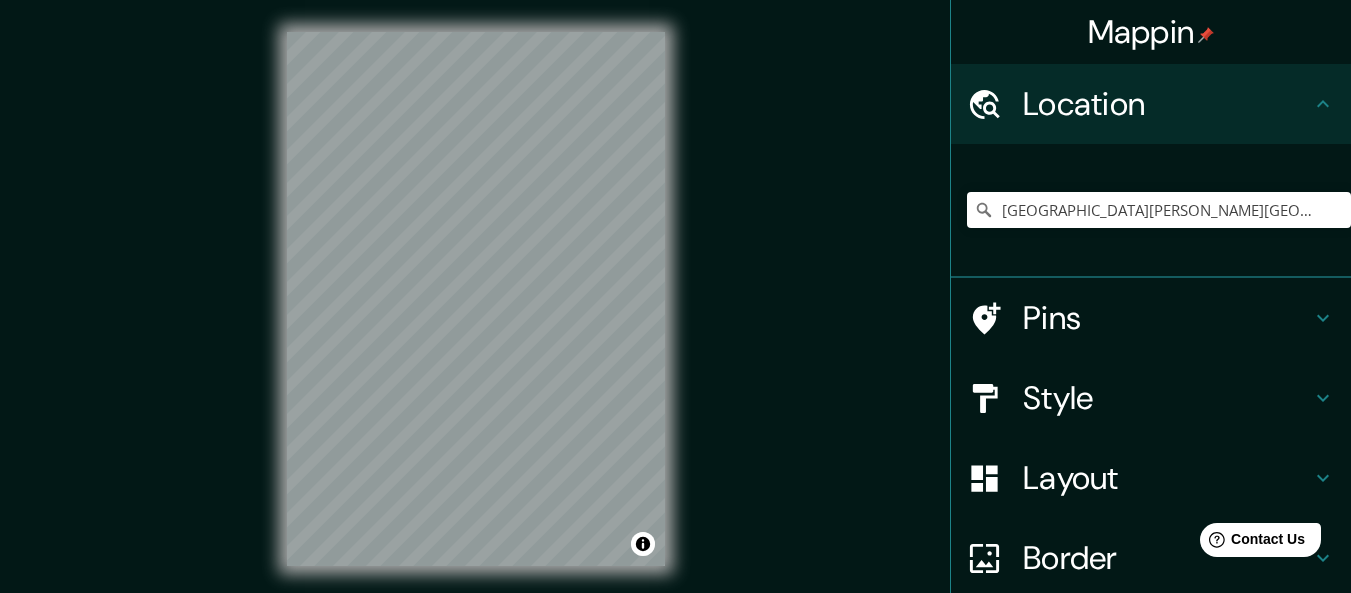 click on "Layout" at bounding box center [1167, 478] 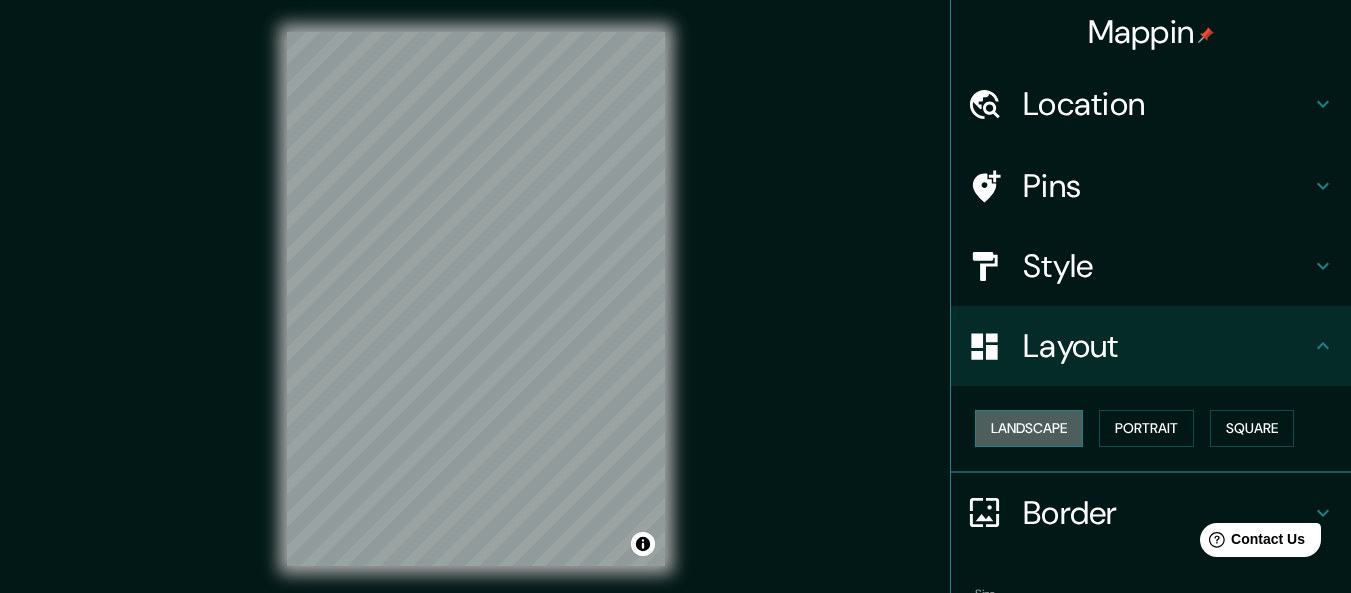 click on "Landscape" at bounding box center [1029, 428] 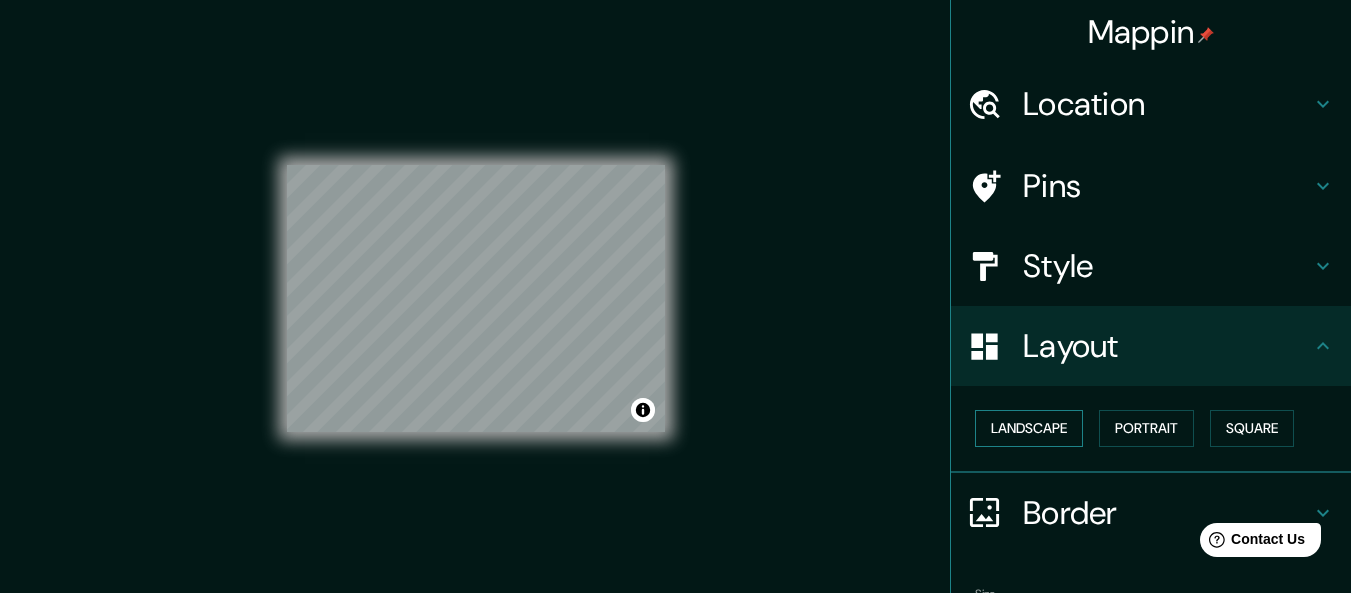 click on "Landscape" at bounding box center [1029, 428] 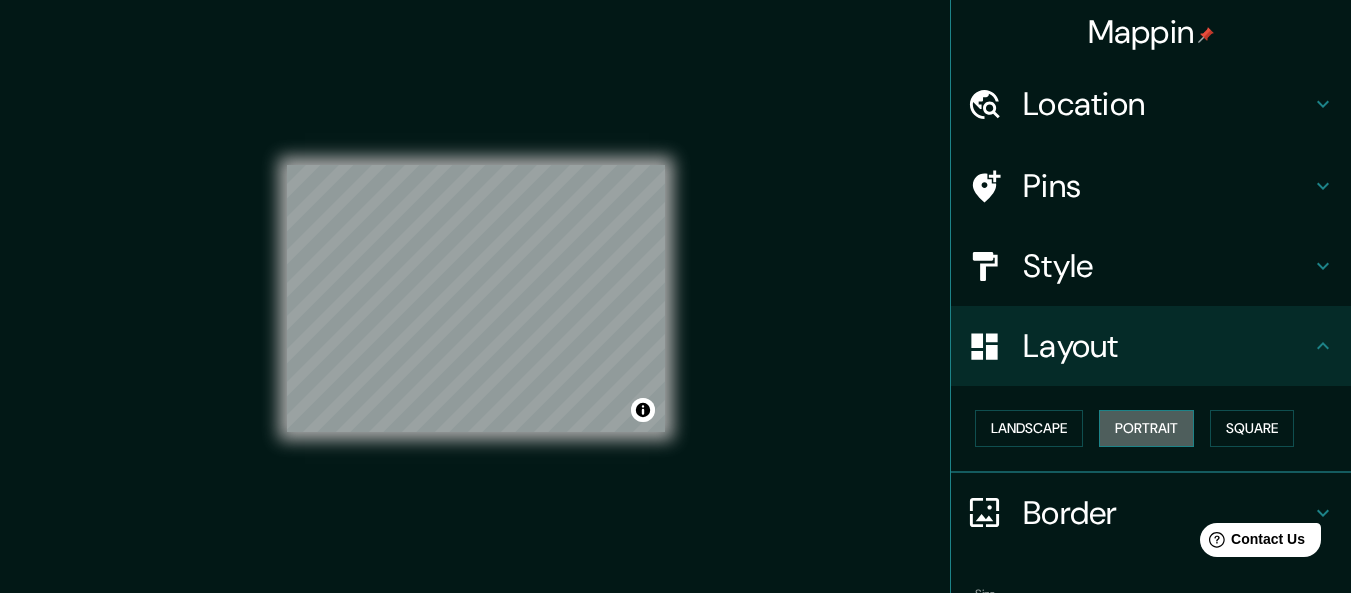 click on "Portrait" at bounding box center [1146, 428] 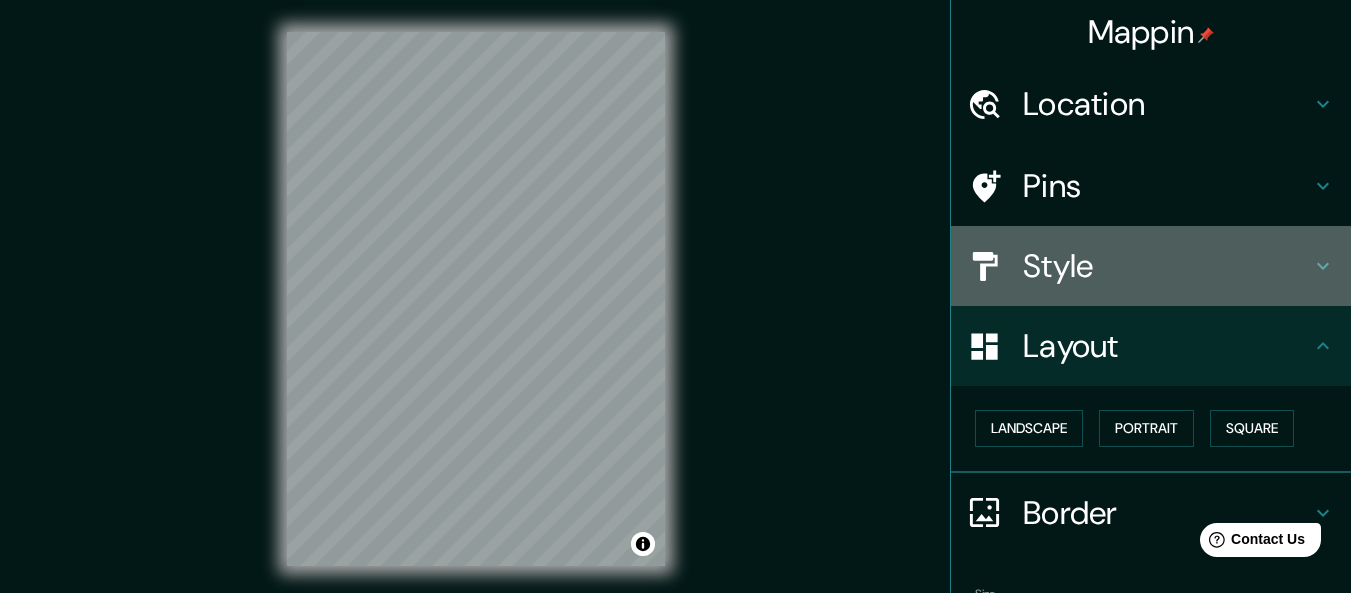 click on "Style" at bounding box center (1167, 266) 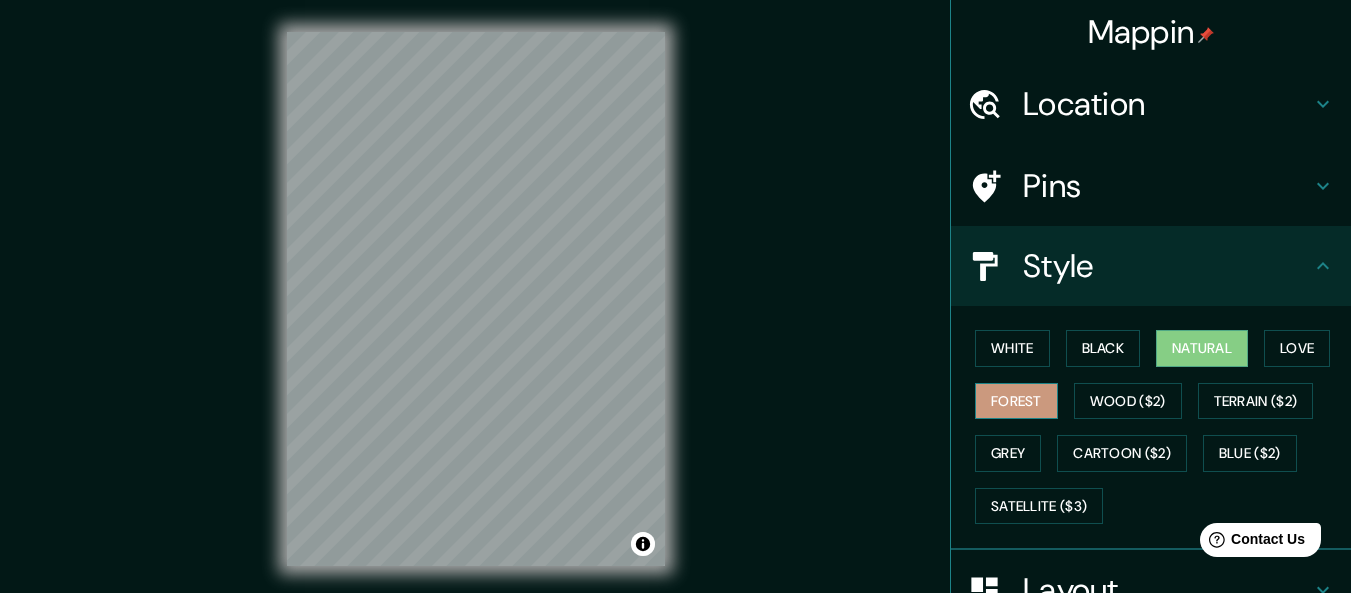 click on "Forest" at bounding box center [1016, 401] 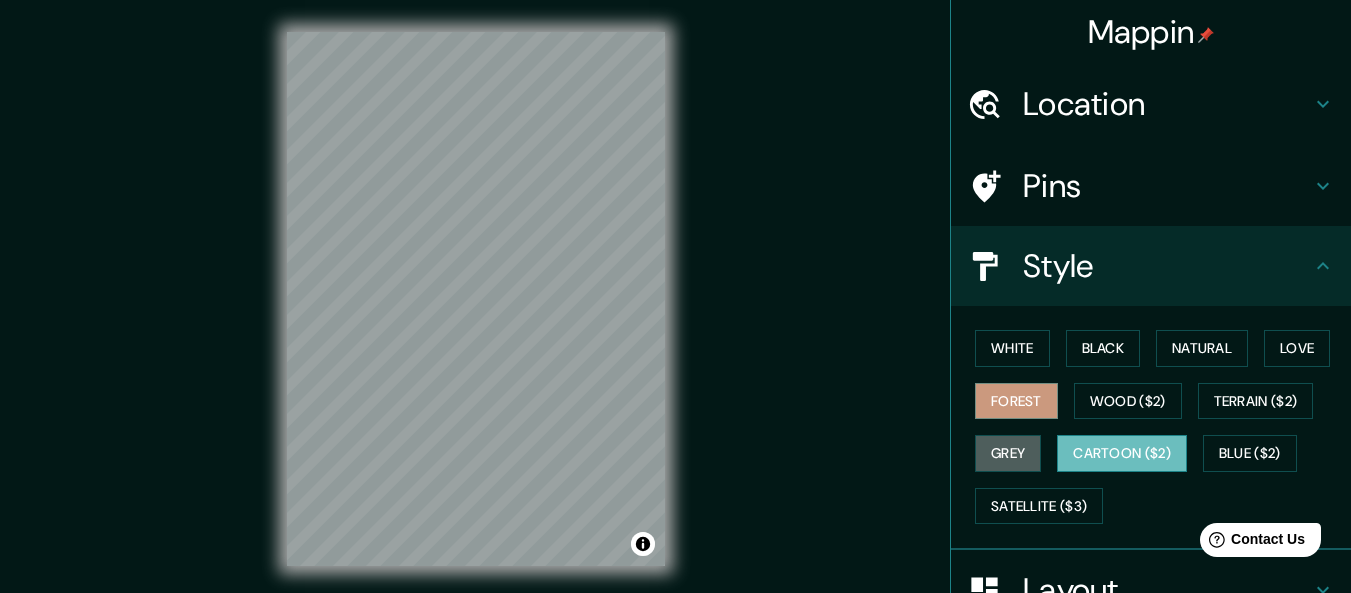 drag, startPoint x: 1011, startPoint y: 450, endPoint x: 1051, endPoint y: 449, distance: 40.012497 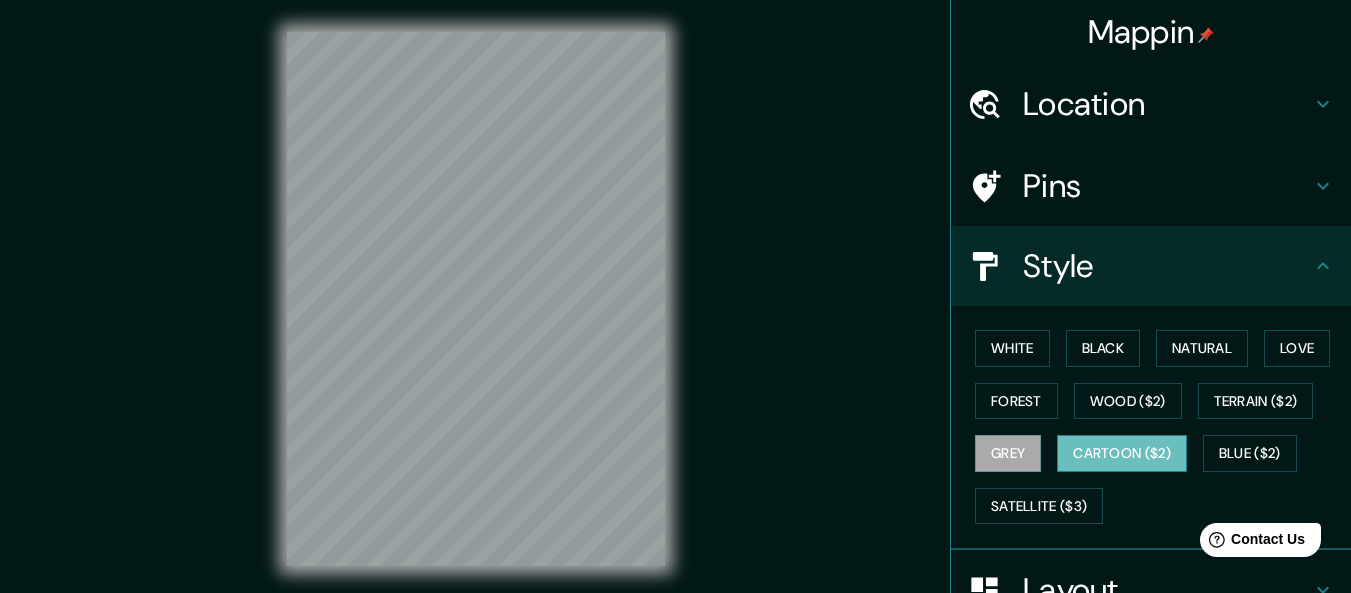 click on "Cartoon ($2)" at bounding box center (1122, 453) 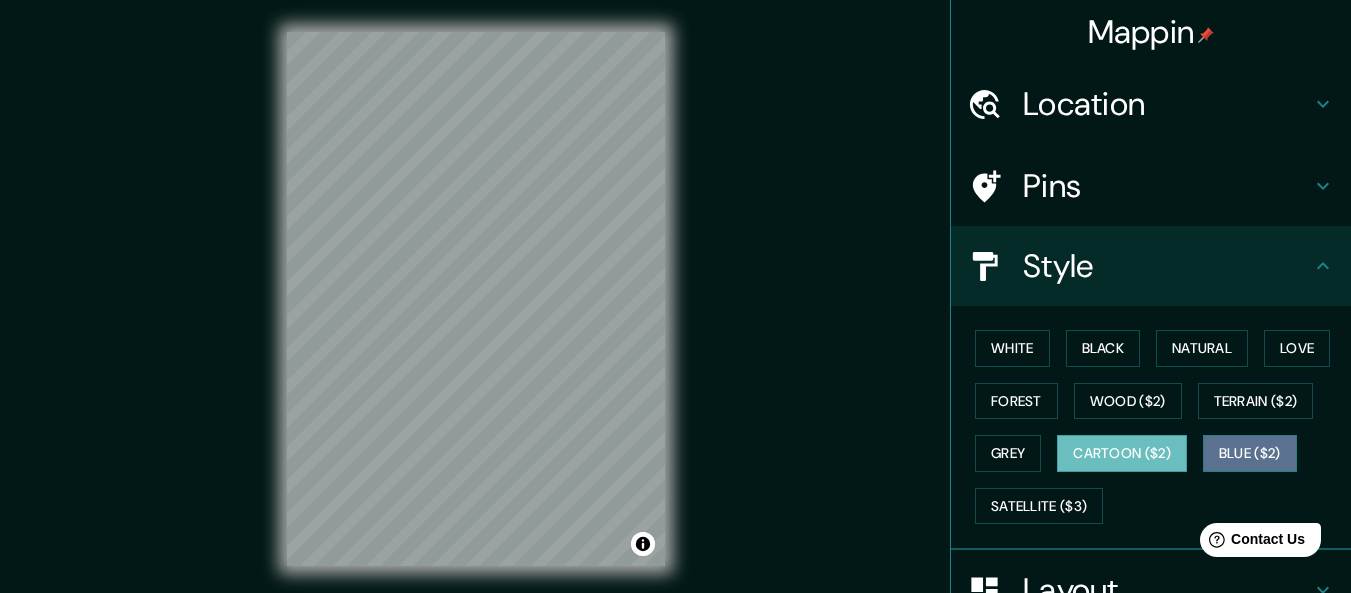 click on "Blue ($2)" at bounding box center (1250, 453) 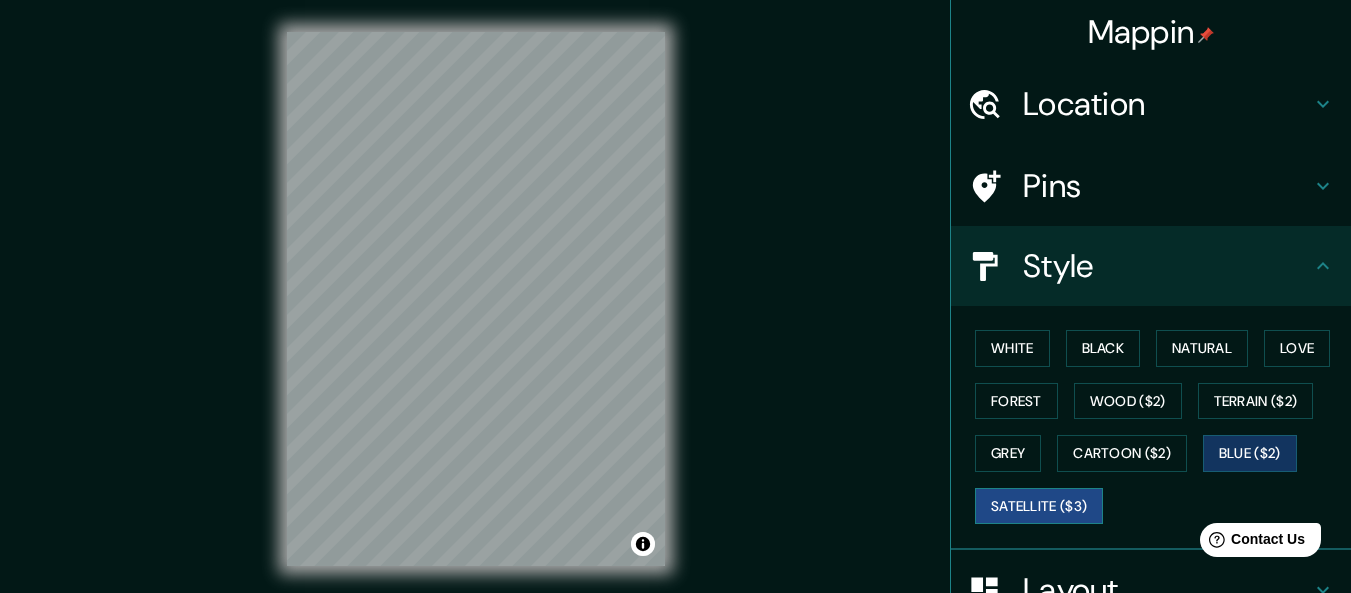click on "Satellite ($3)" at bounding box center [1039, 506] 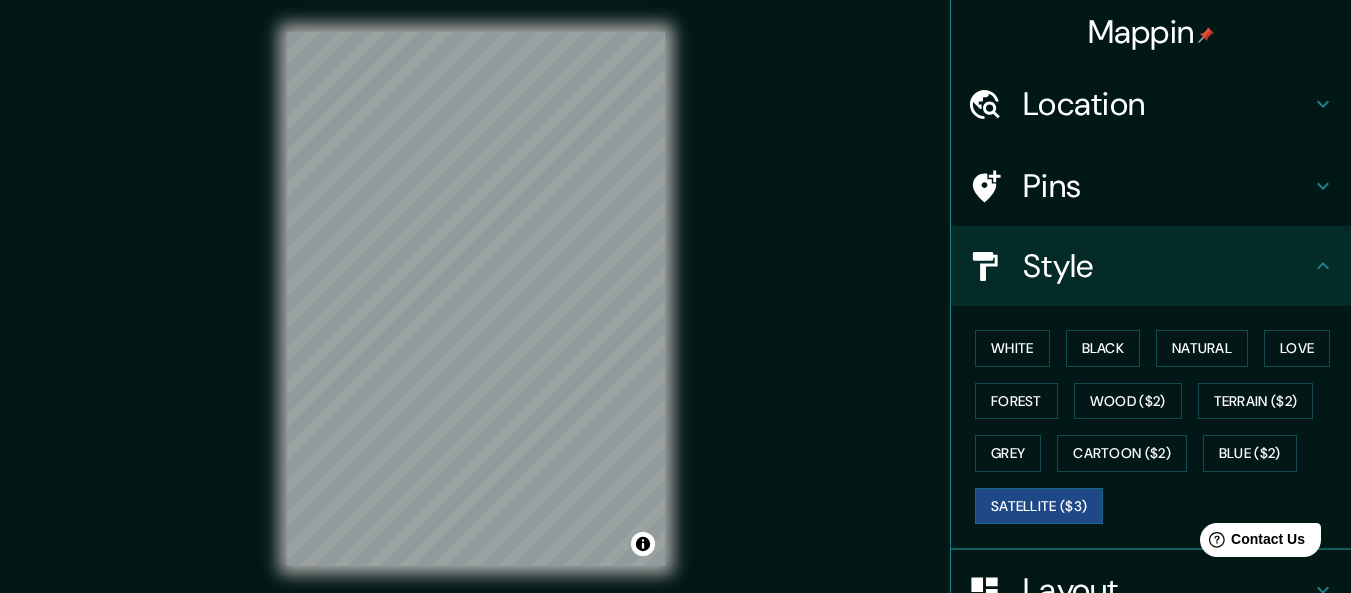 click on "© Mapbox   © OpenStreetMap   Improve this map   © Maxar" at bounding box center (476, 299) 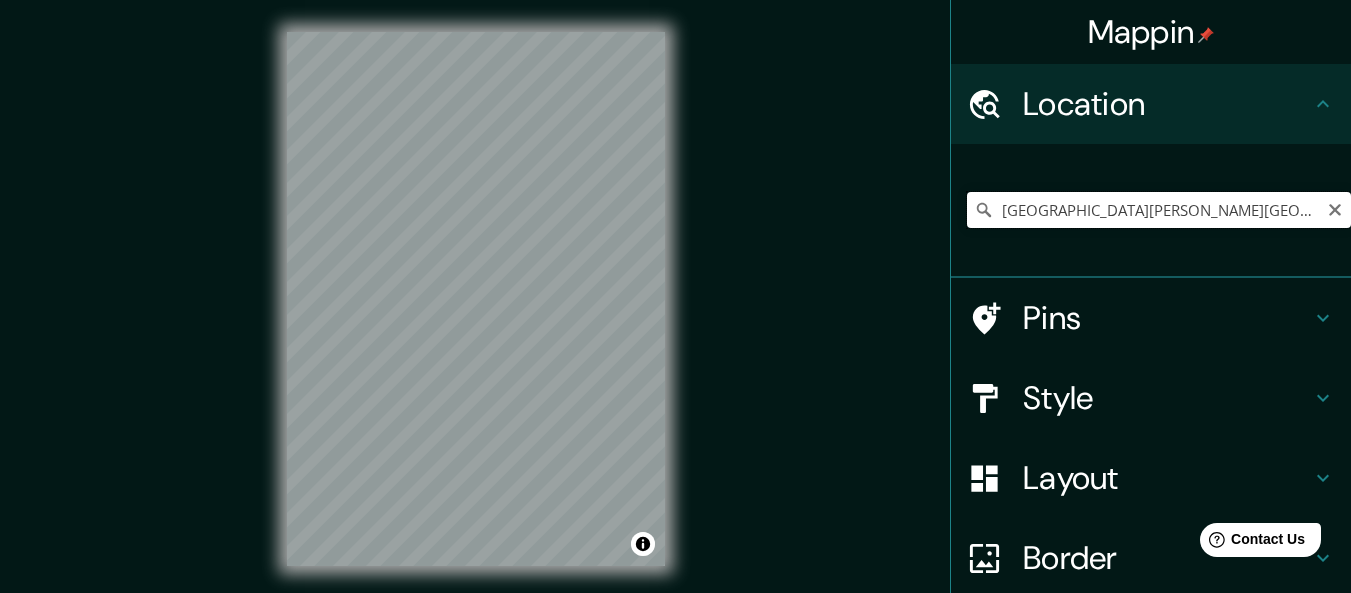 click on "[GEOGRAPHIC_DATA][PERSON_NAME][GEOGRAPHIC_DATA], [GEOGRAPHIC_DATA] 4030000, [GEOGRAPHIC_DATA]" at bounding box center [1159, 210] 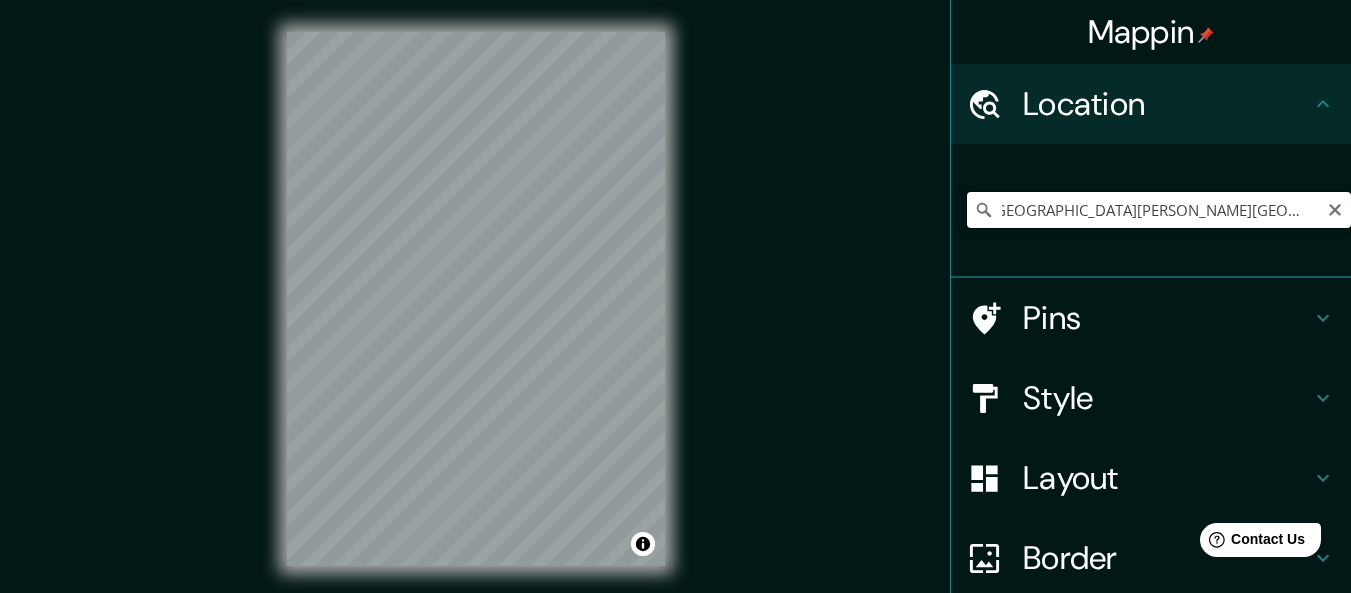 drag, startPoint x: 1302, startPoint y: 213, endPoint x: 1064, endPoint y: 220, distance: 238.10292 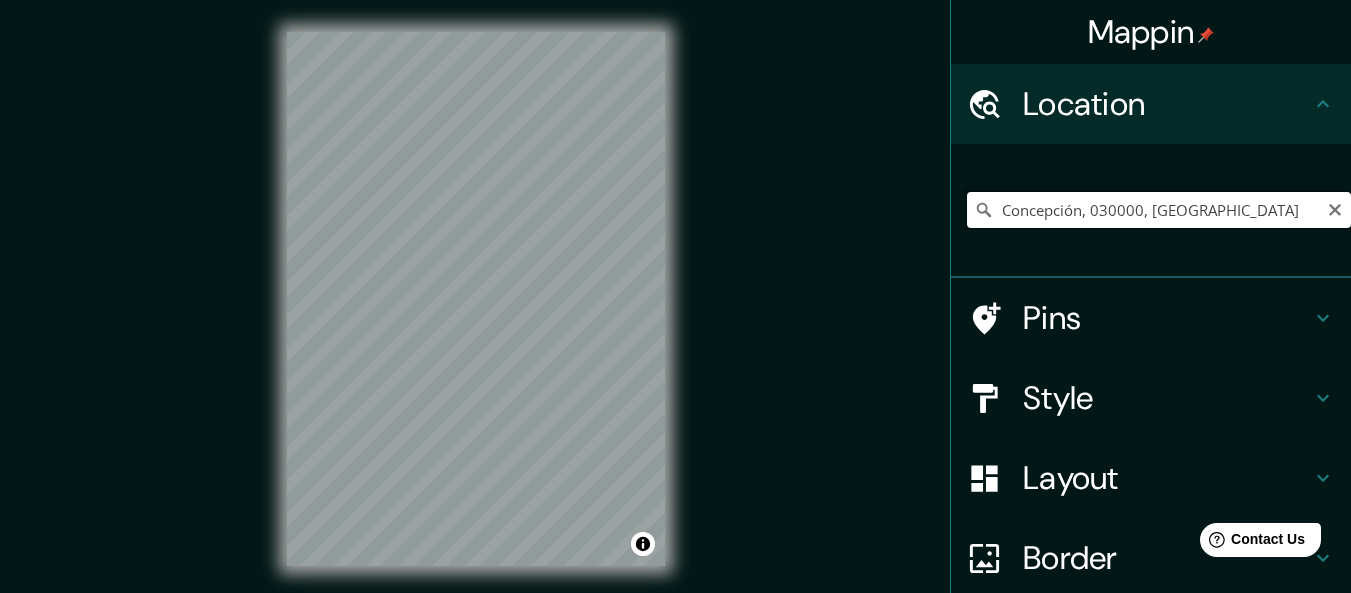 scroll, scrollTop: 0, scrollLeft: 0, axis: both 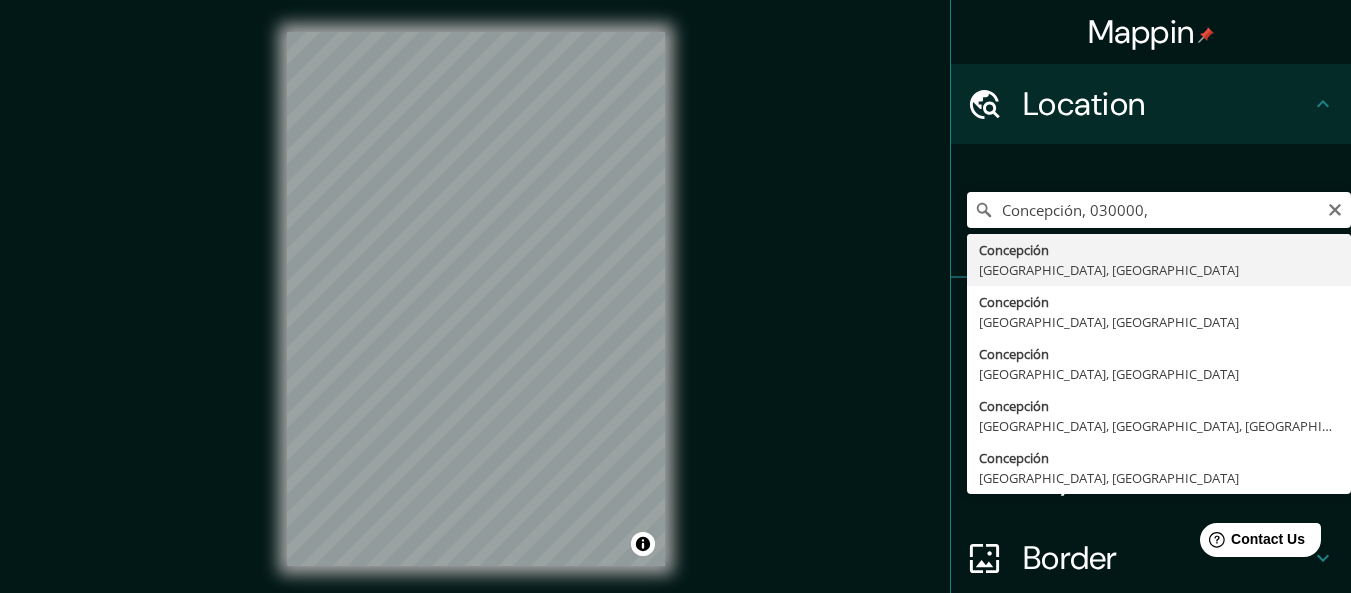 type on "[GEOGRAPHIC_DATA], [GEOGRAPHIC_DATA], [GEOGRAPHIC_DATA]" 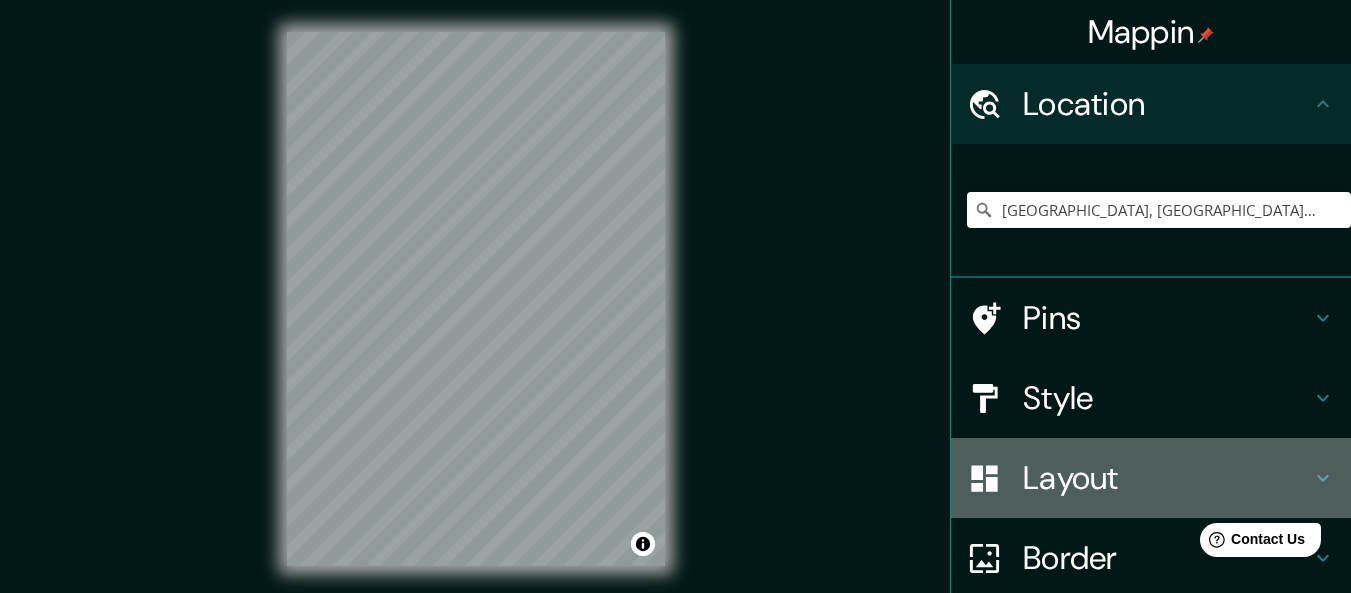 click on "Layout" at bounding box center [1167, 478] 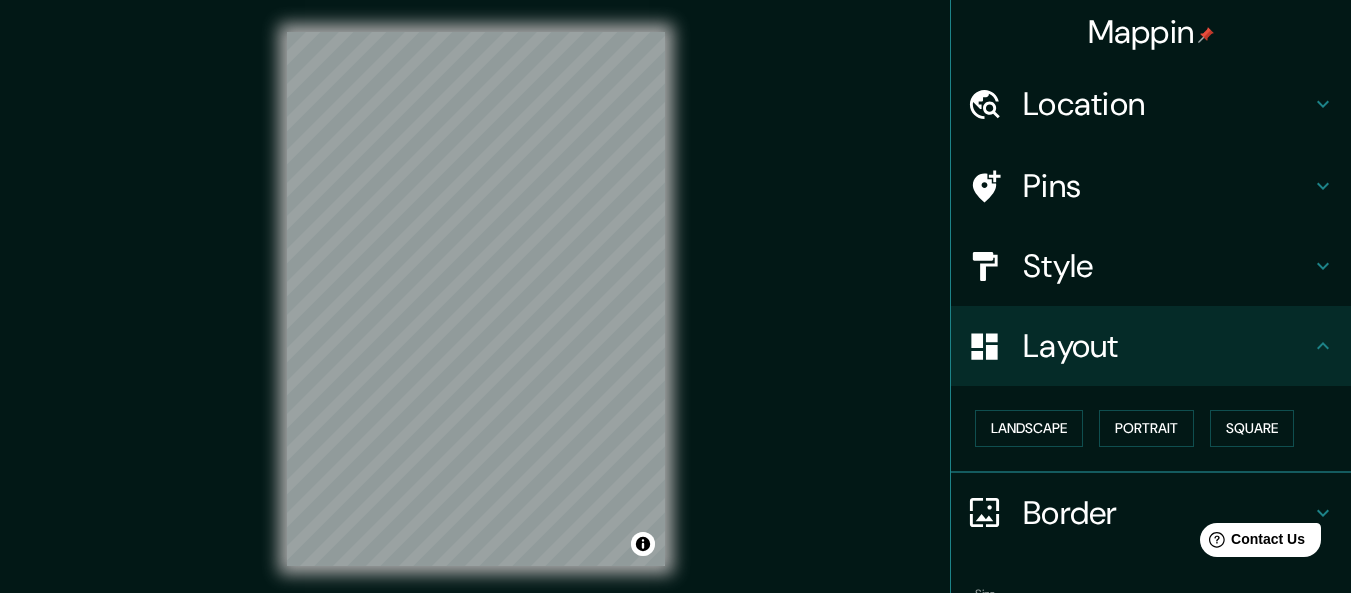 click on "Style" at bounding box center [1167, 266] 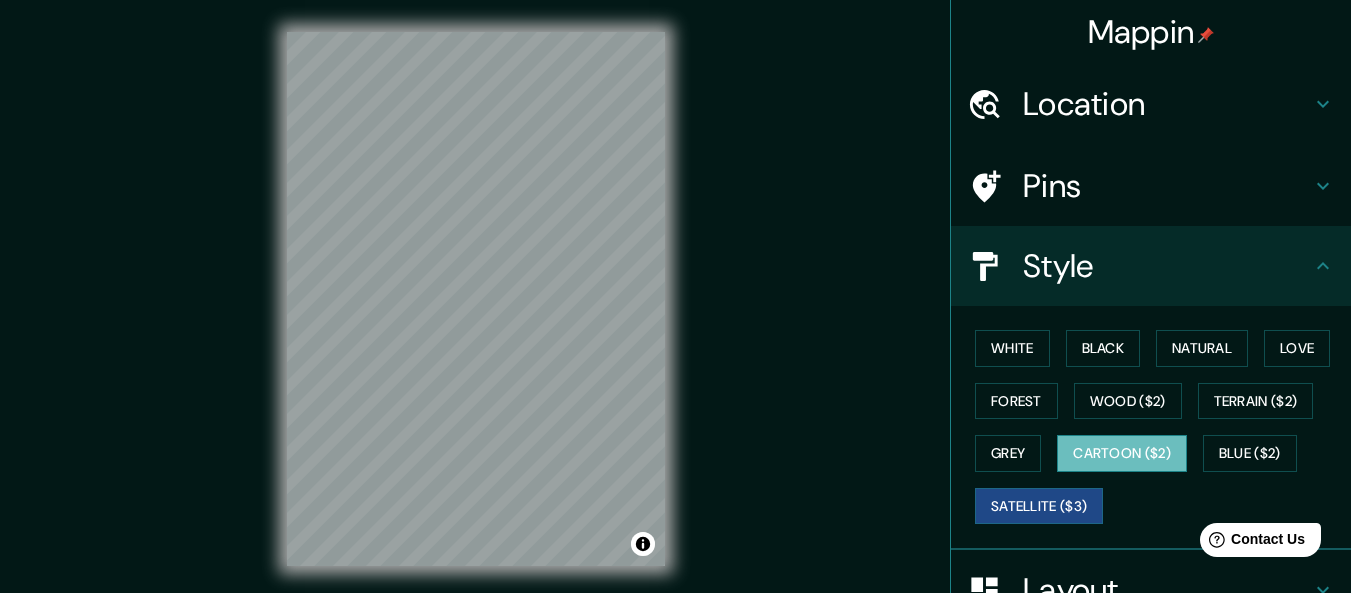 click on "Cartoon ($2)" at bounding box center (1122, 453) 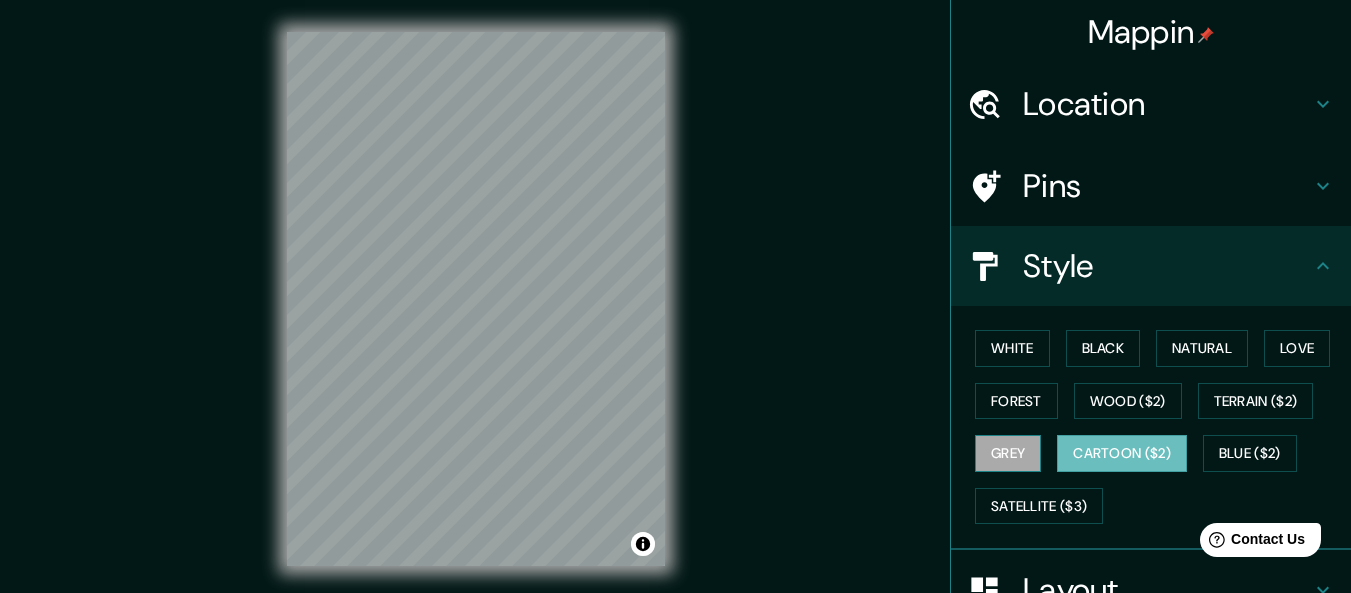 click on "Grey" at bounding box center (1008, 453) 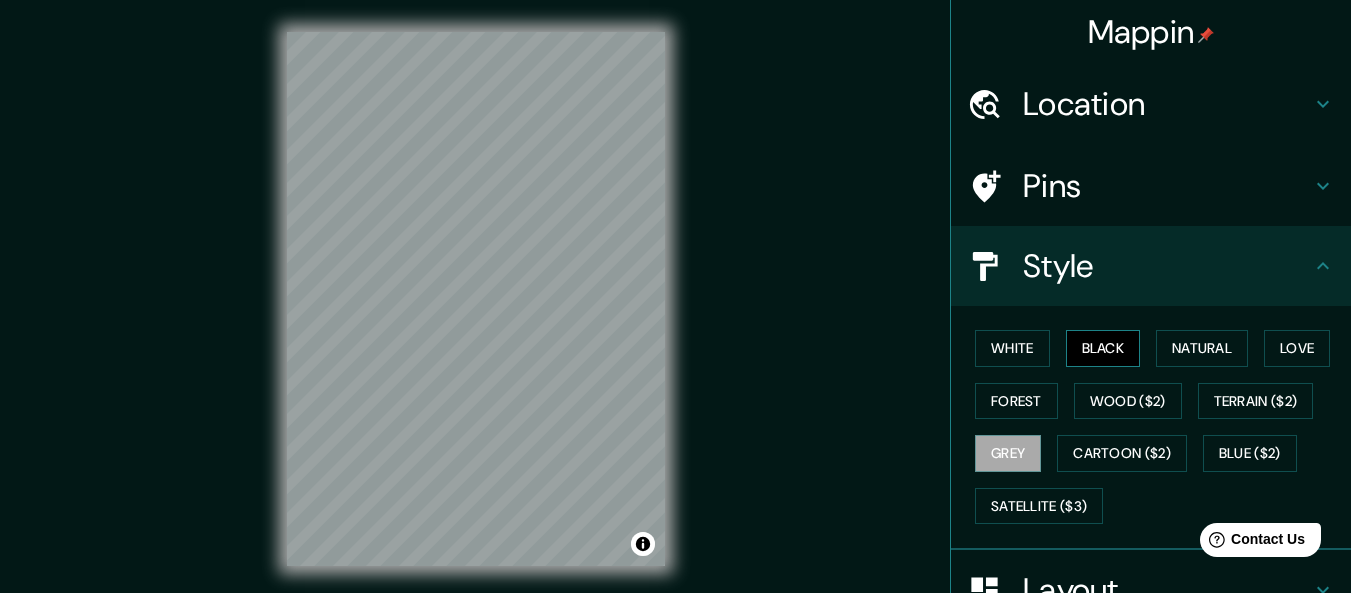 click on "Black" at bounding box center (1103, 348) 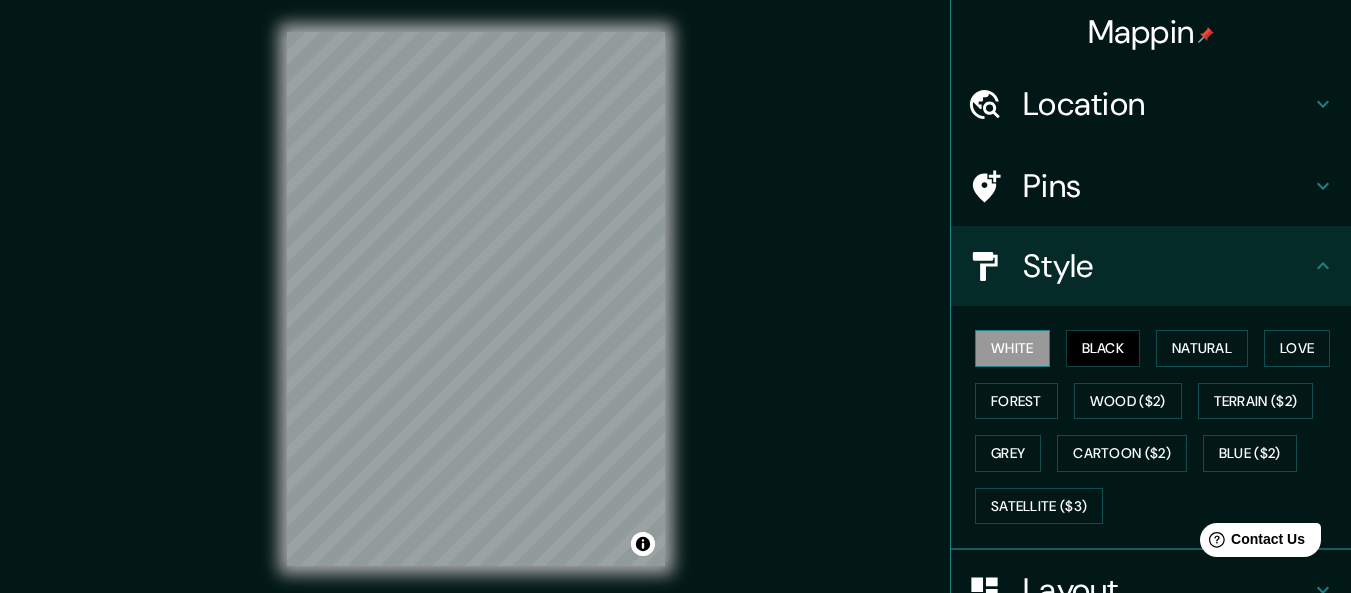 click on "White" at bounding box center (1012, 348) 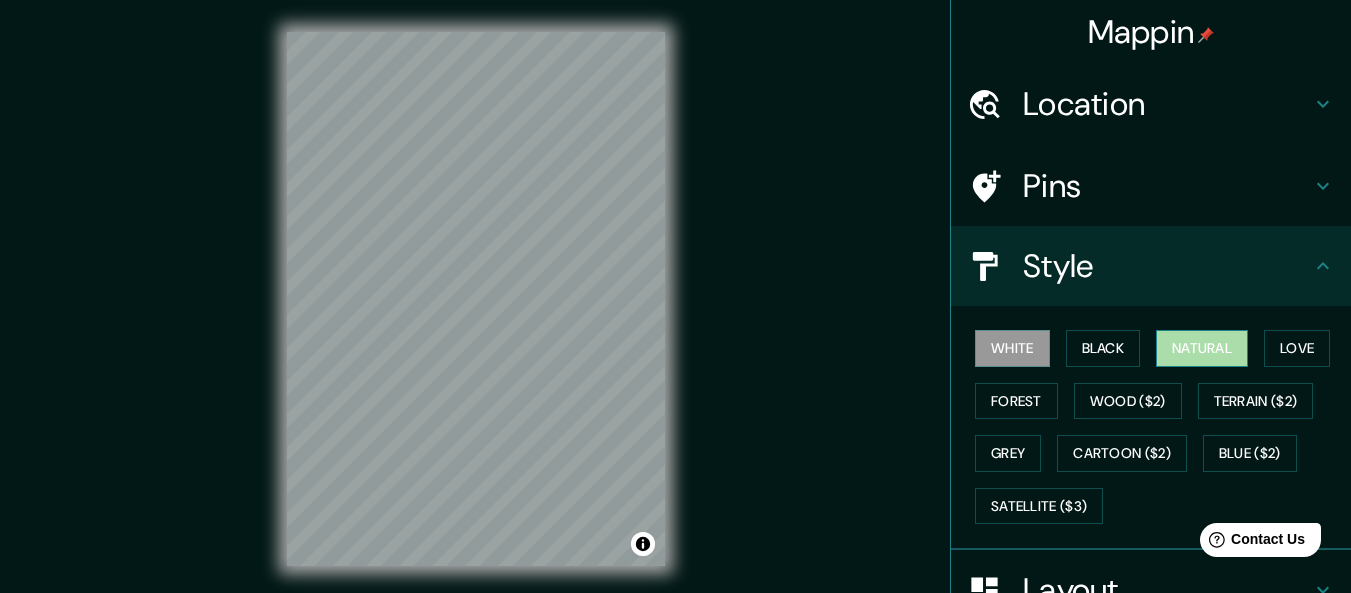 click on "Natural" at bounding box center [1202, 348] 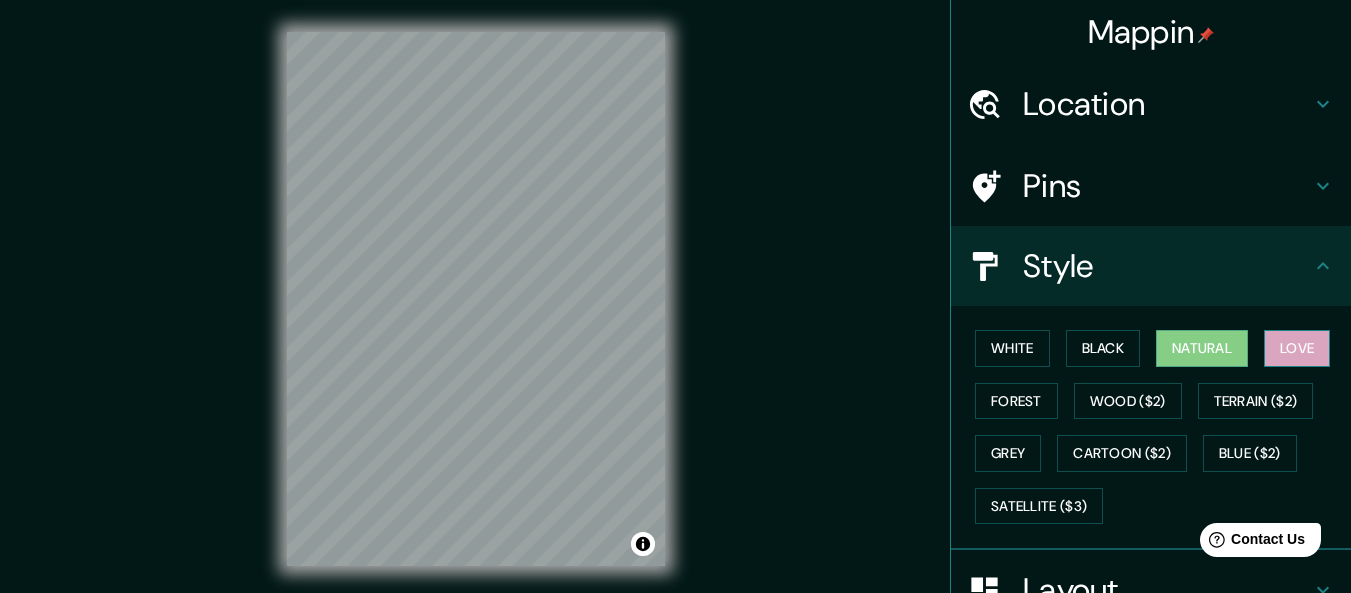 click on "Love" at bounding box center (1297, 348) 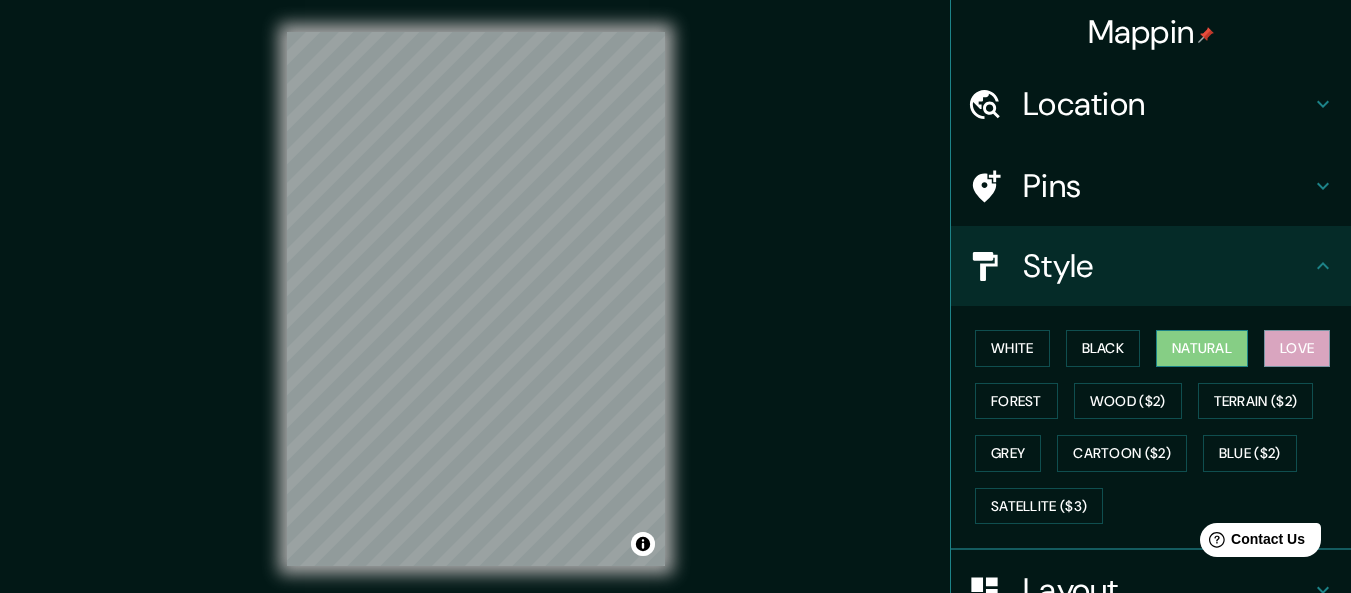 click on "Natural" at bounding box center [1202, 348] 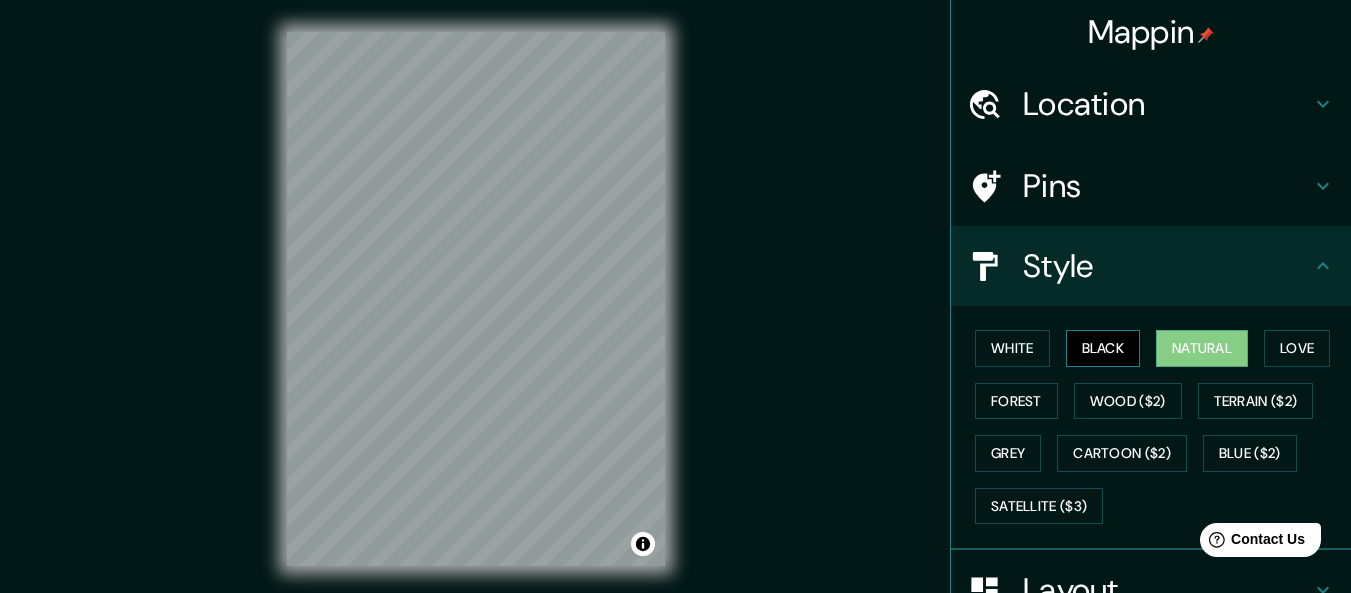 click on "Black" at bounding box center (1103, 348) 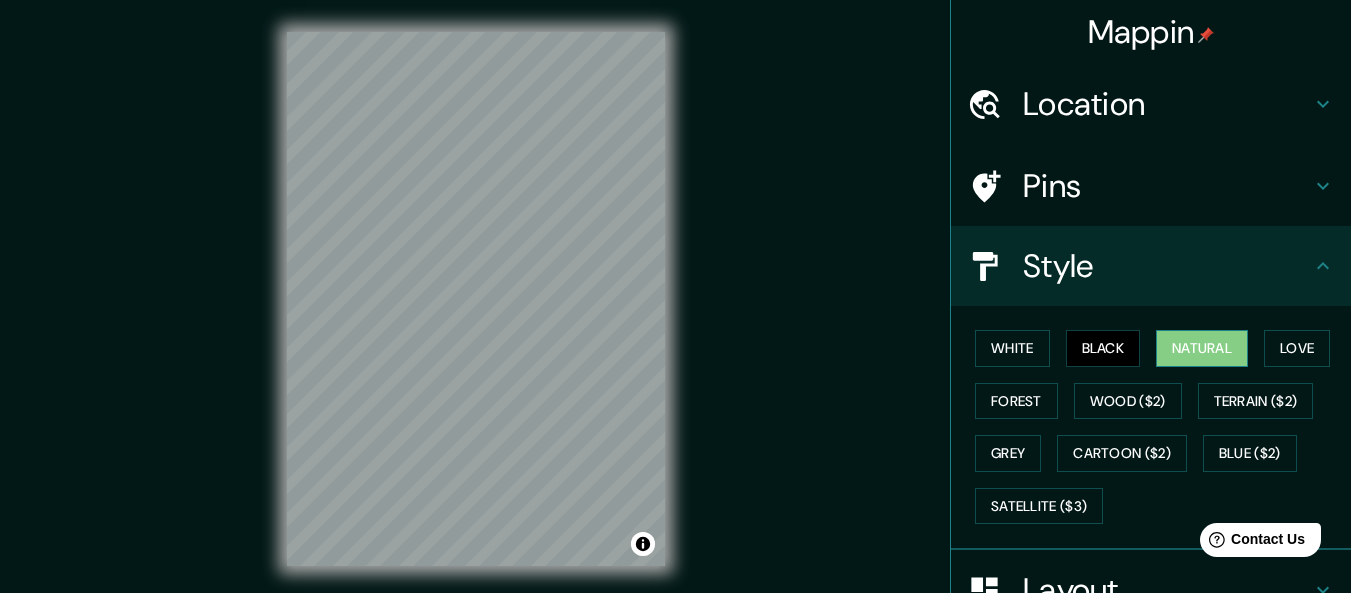 click on "Natural" at bounding box center [1202, 348] 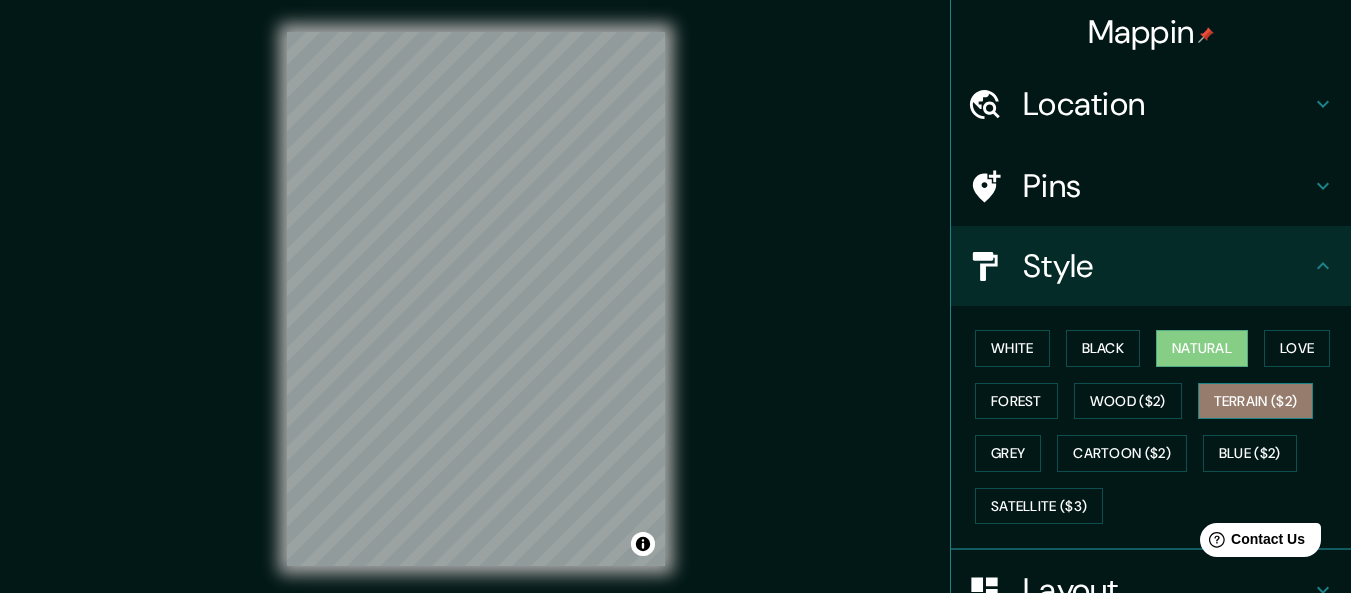 click on "Terrain ($2)" at bounding box center [1256, 401] 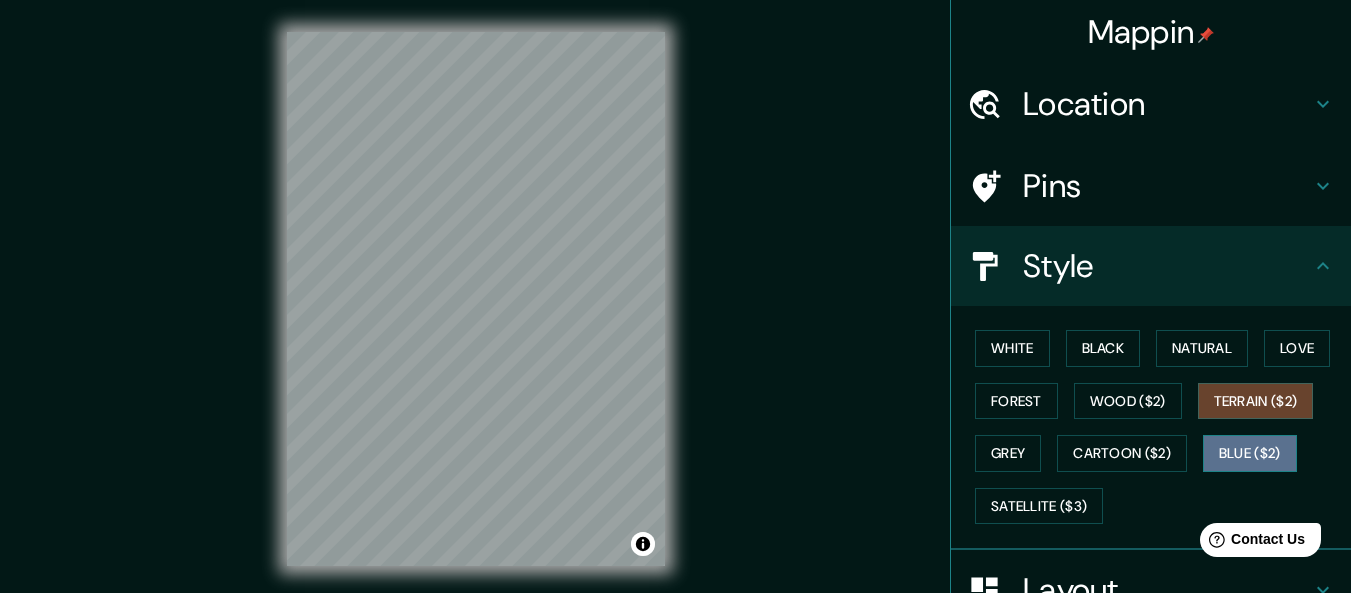 click on "Blue ($2)" at bounding box center [1250, 453] 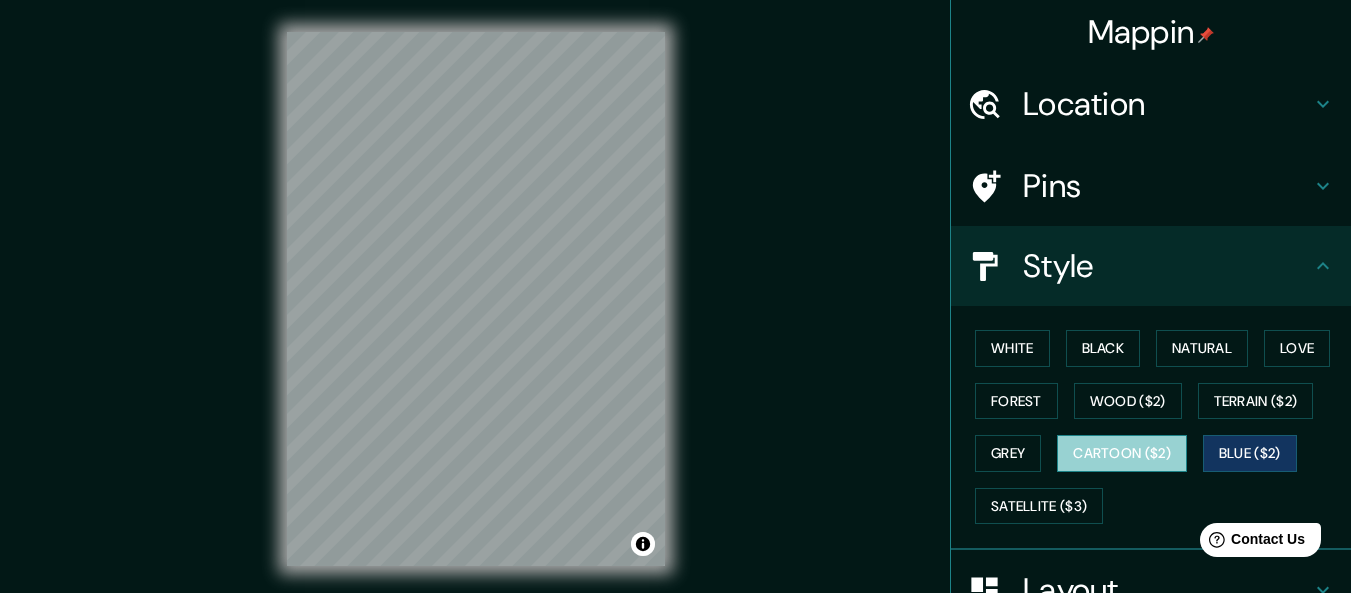 click on "Cartoon ($2)" at bounding box center [1122, 453] 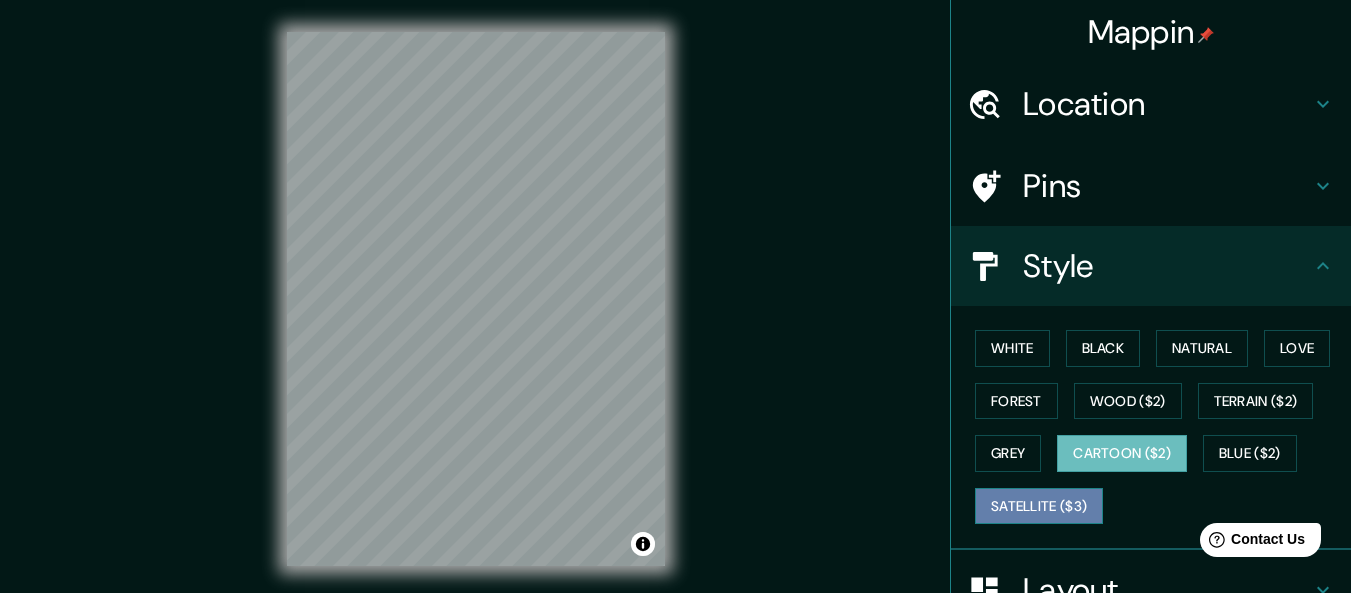 click on "Satellite ($3)" at bounding box center (1039, 506) 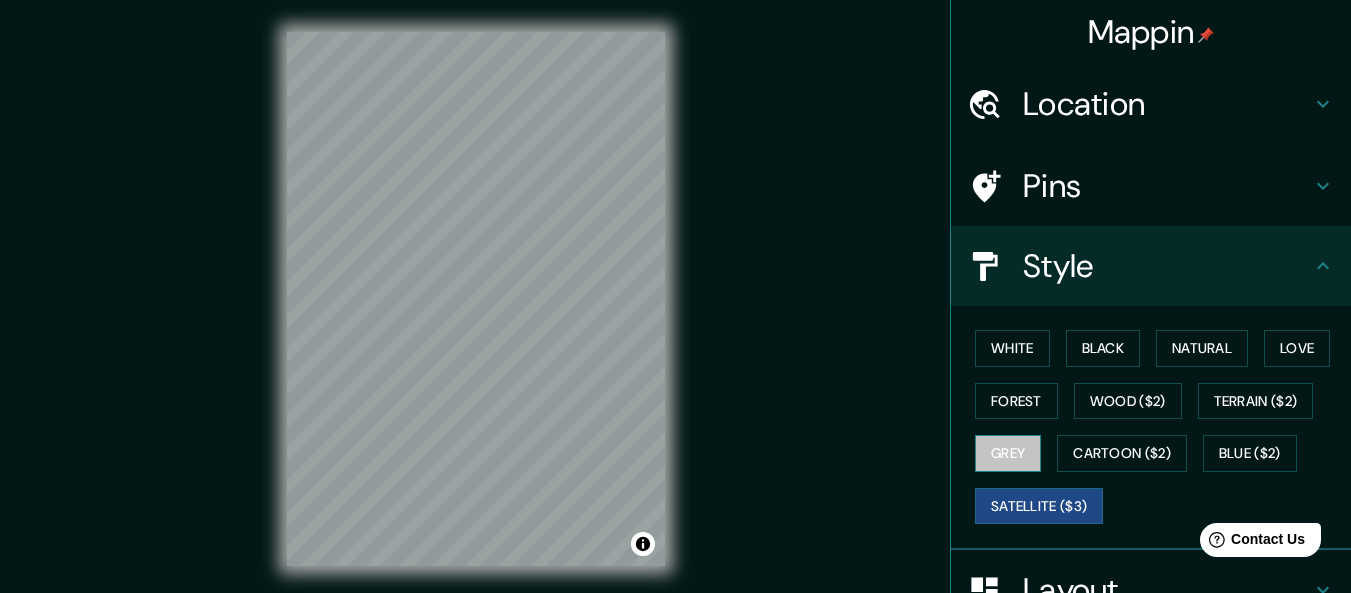 click on "Grey" at bounding box center [1008, 453] 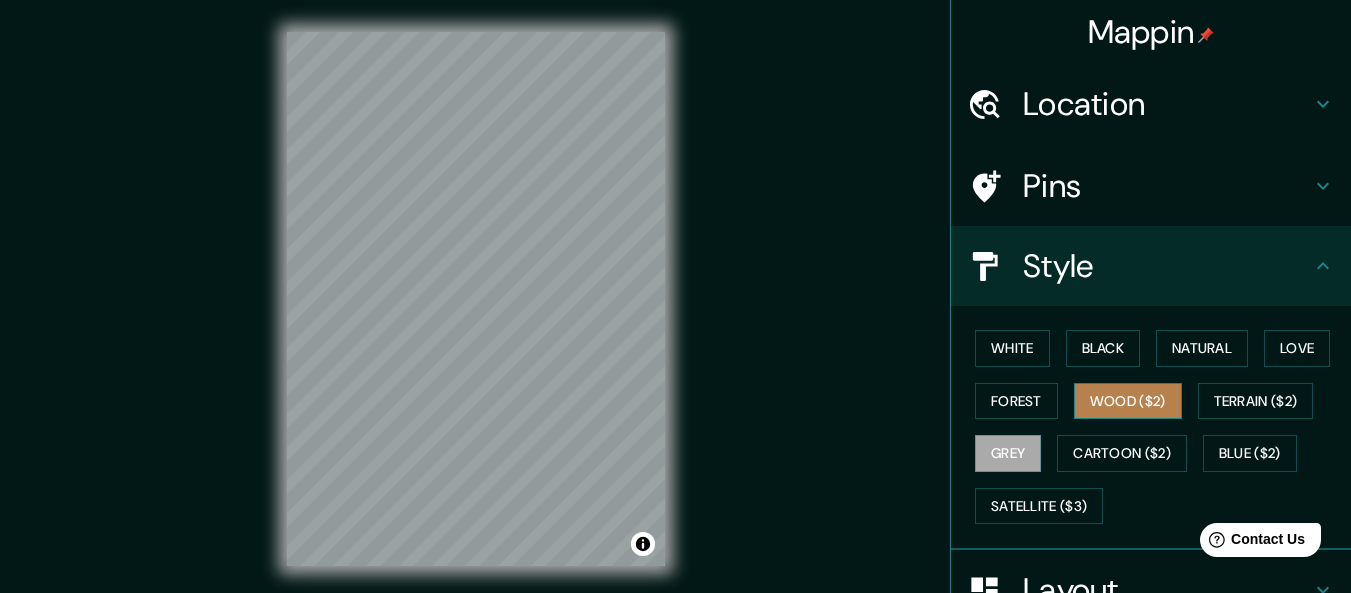 click on "Wood ($2)" at bounding box center [1128, 401] 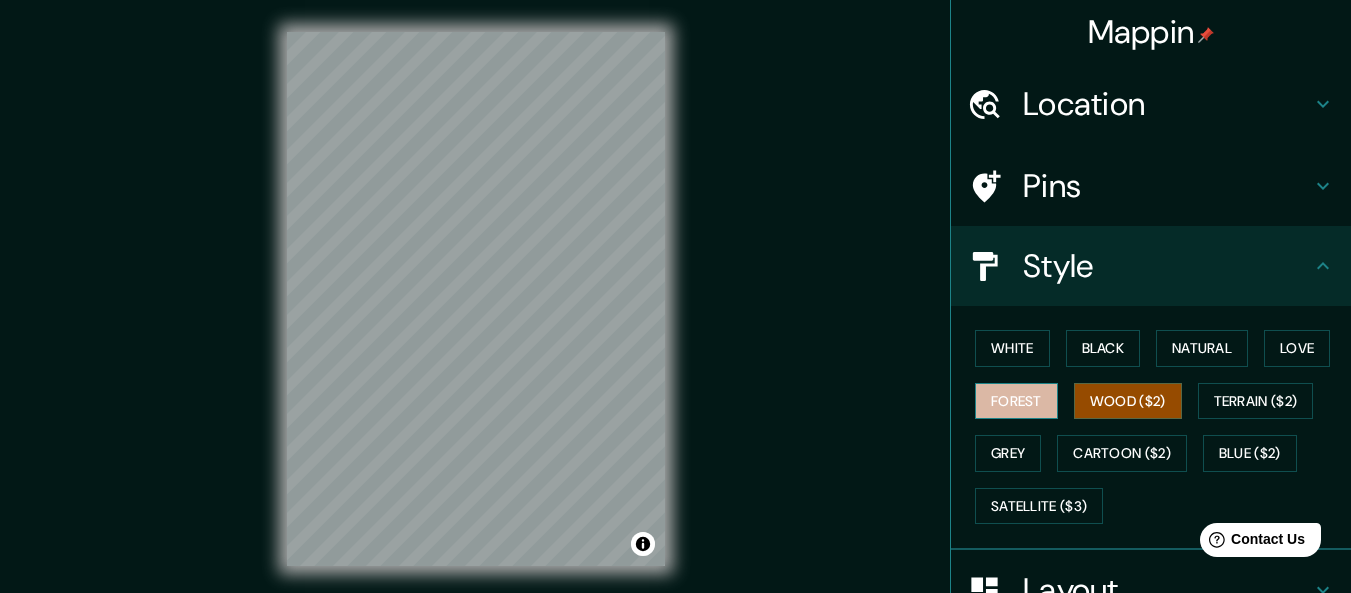 click on "Forest" at bounding box center [1016, 401] 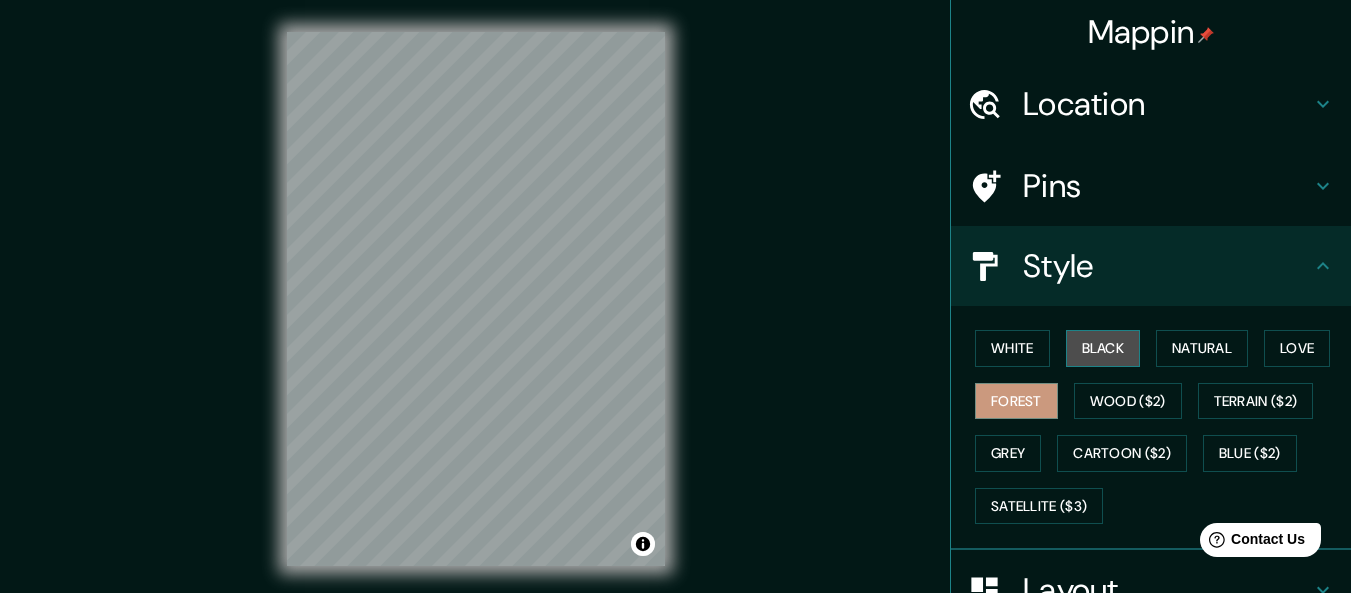 click on "Black" at bounding box center [1103, 348] 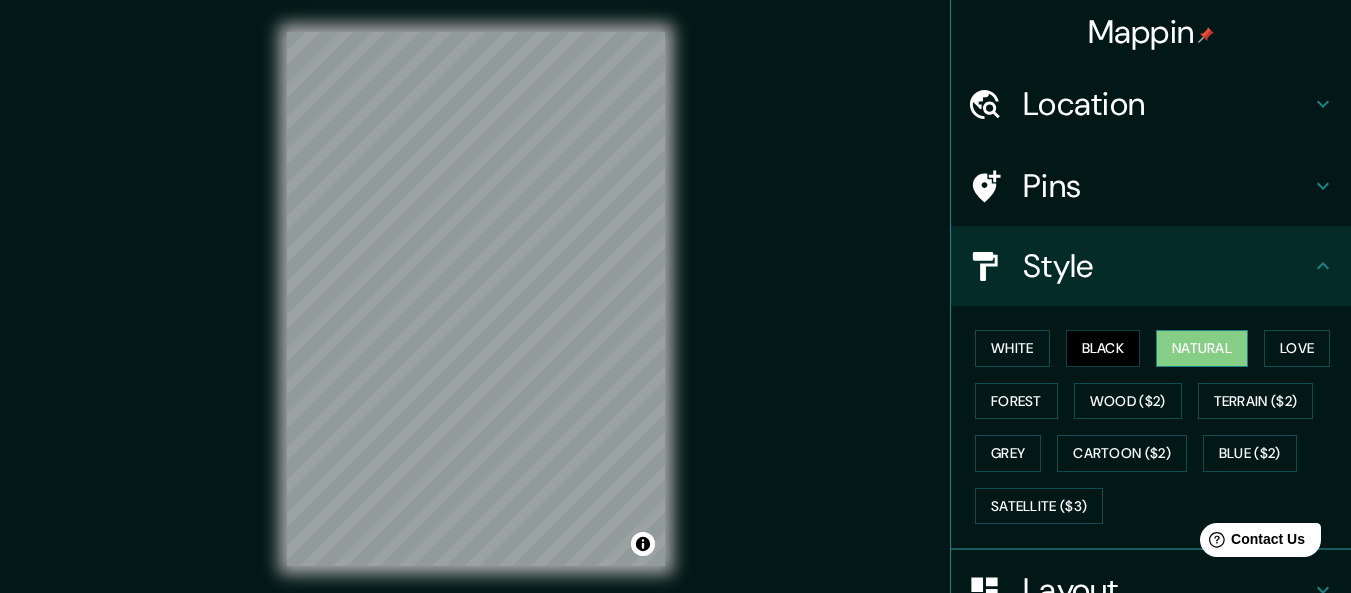 click on "Natural" at bounding box center [1202, 348] 